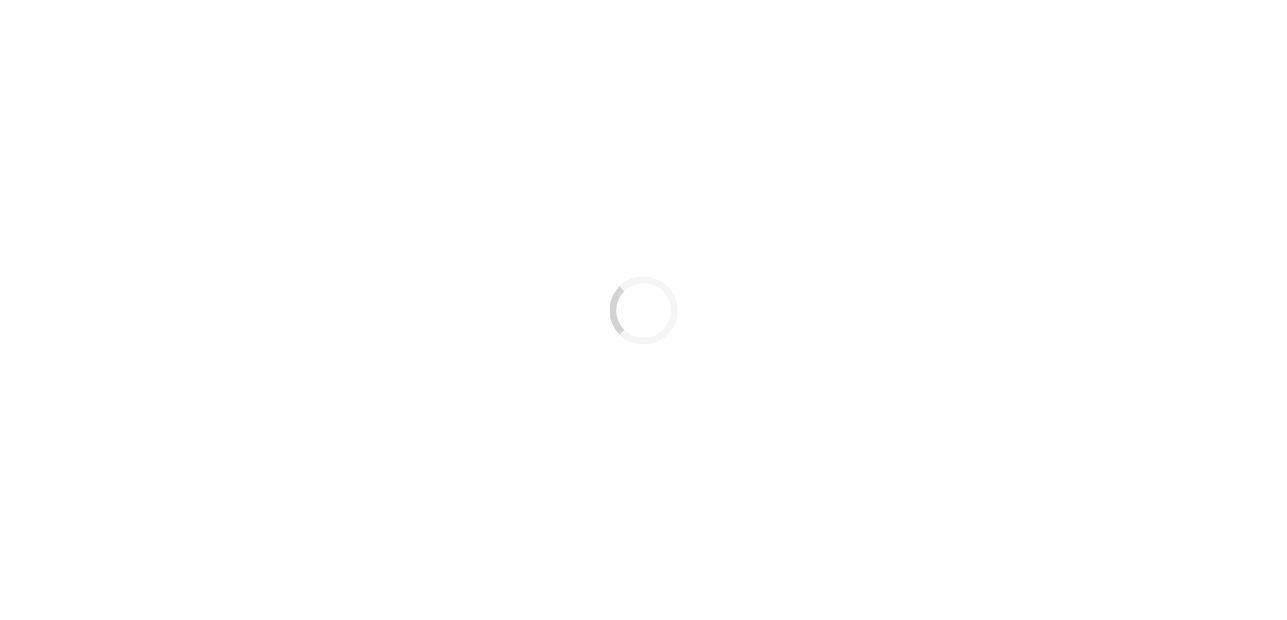 scroll, scrollTop: 0, scrollLeft: 0, axis: both 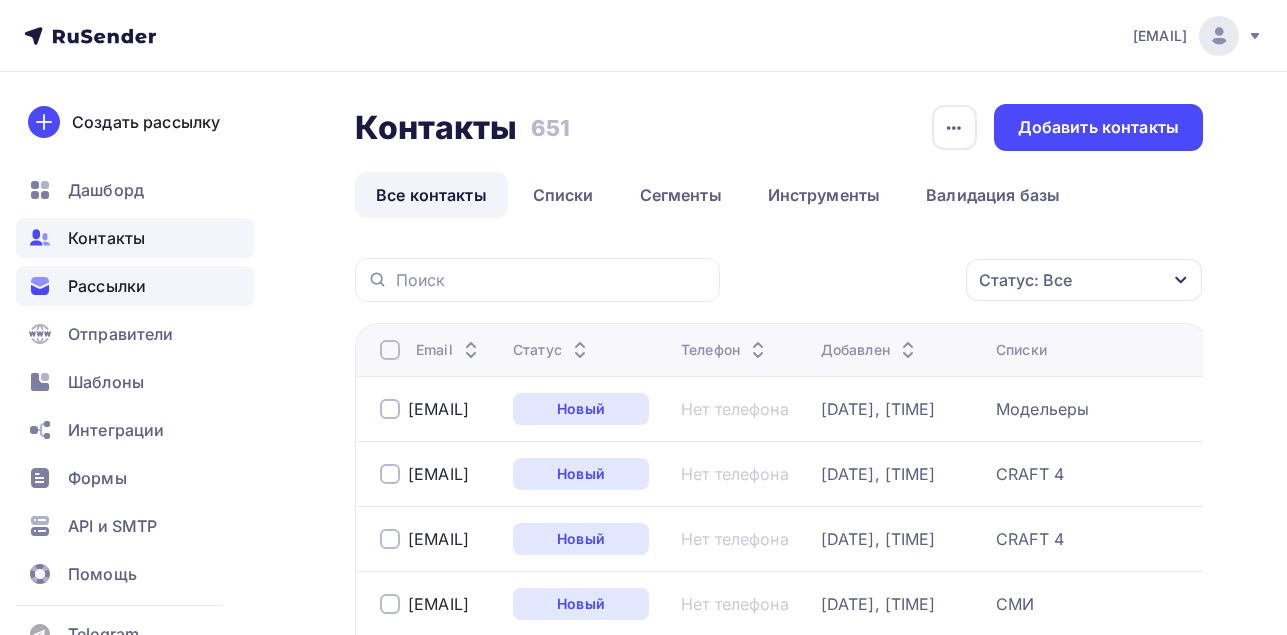 click on "Рассылки" at bounding box center (107, 286) 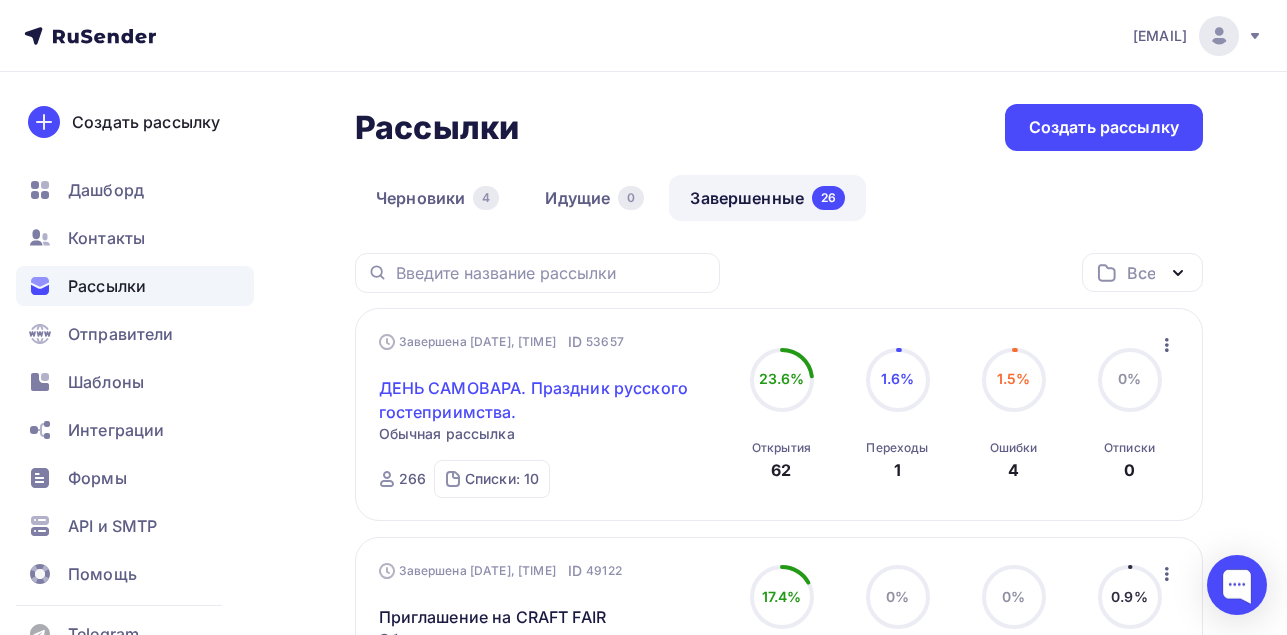 click on "ДЕНЬ САМОВАРА. Праздник русского гостеприимства." at bounding box center (550, 400) 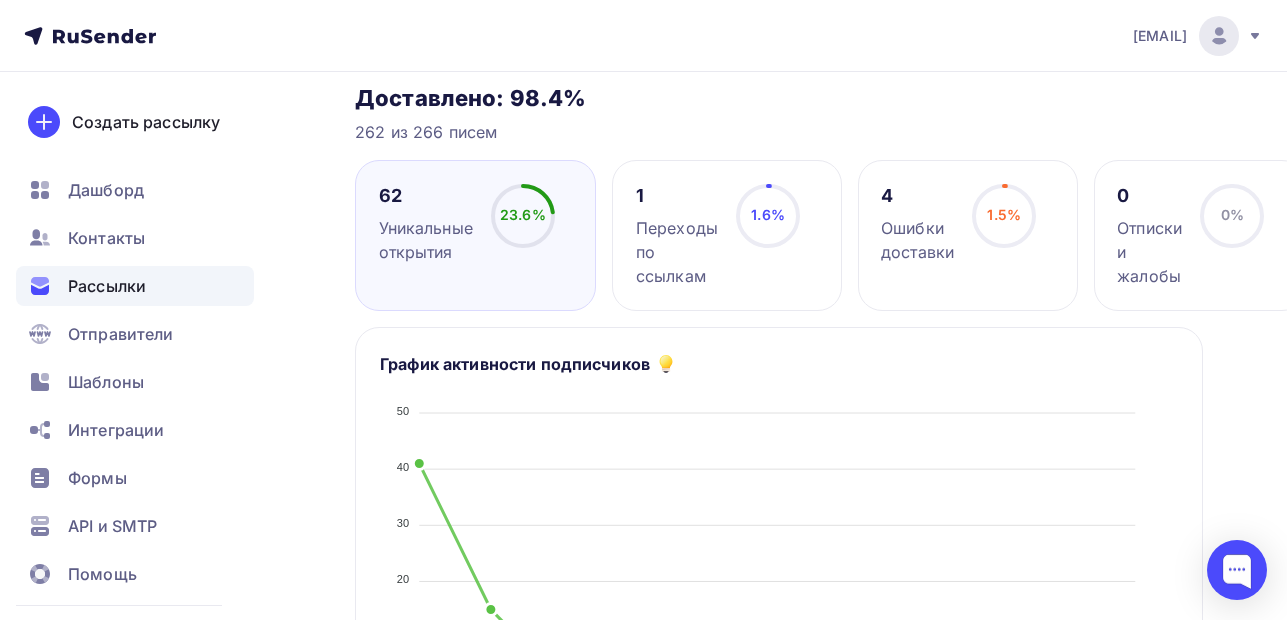 scroll, scrollTop: 162, scrollLeft: 0, axis: vertical 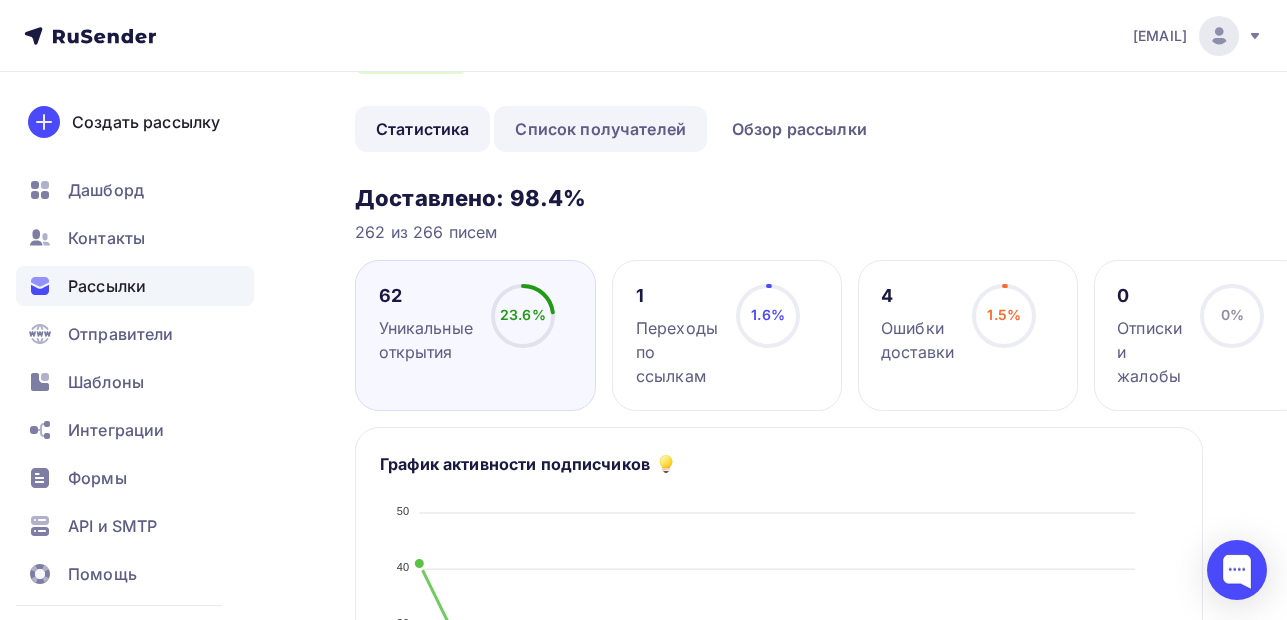 click on "Список получателей" at bounding box center (600, 129) 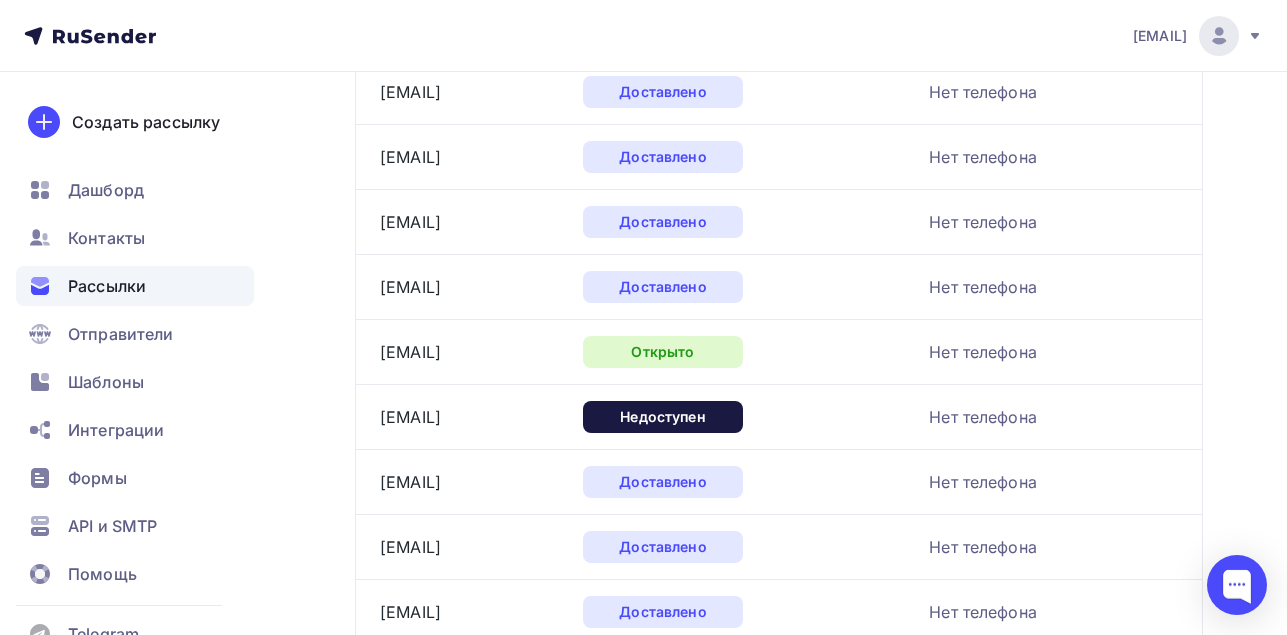 scroll, scrollTop: 700, scrollLeft: 0, axis: vertical 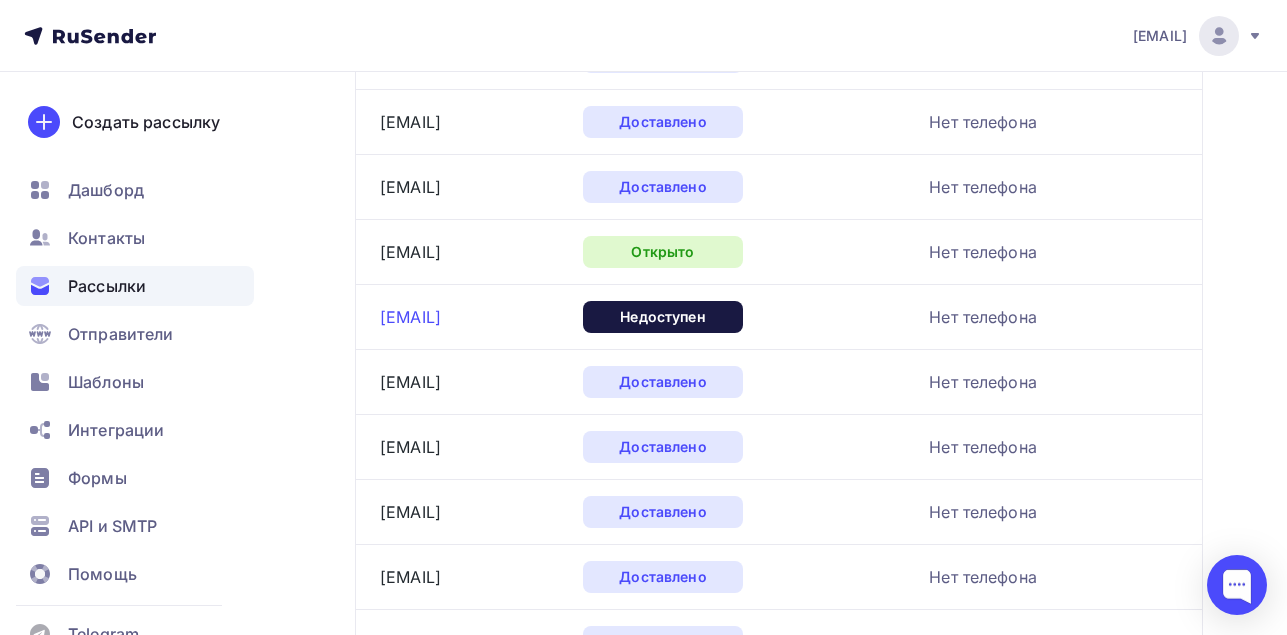 click on "[EMAIL]" at bounding box center (410, 317) 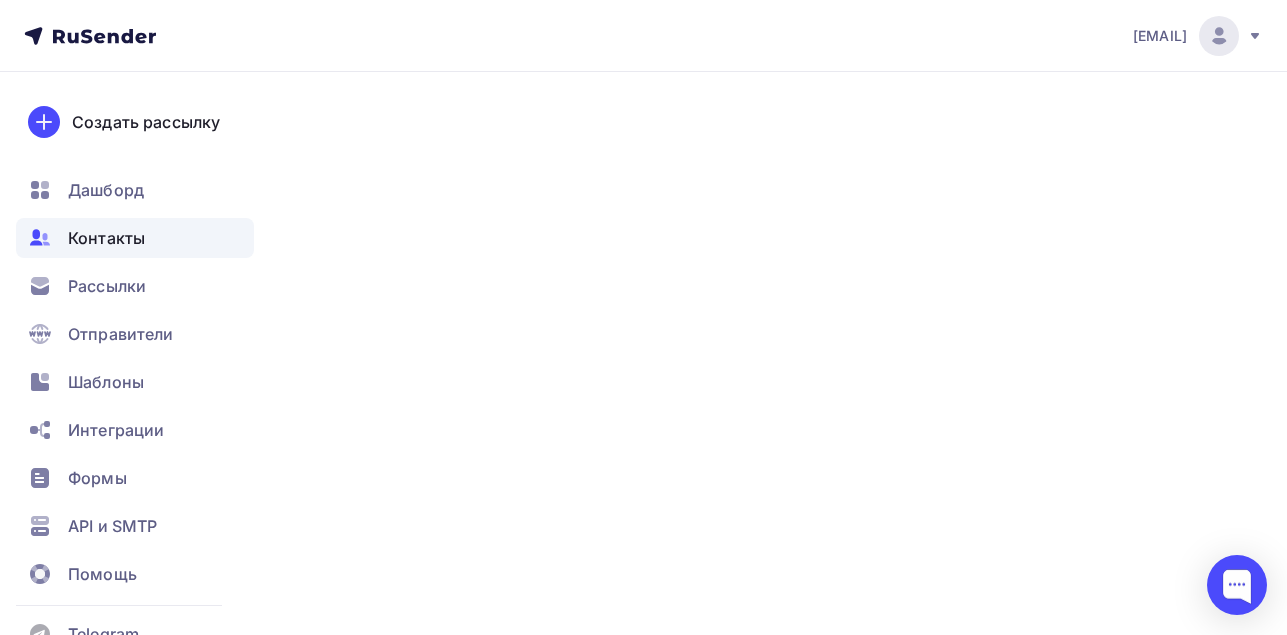 scroll, scrollTop: 0, scrollLeft: 0, axis: both 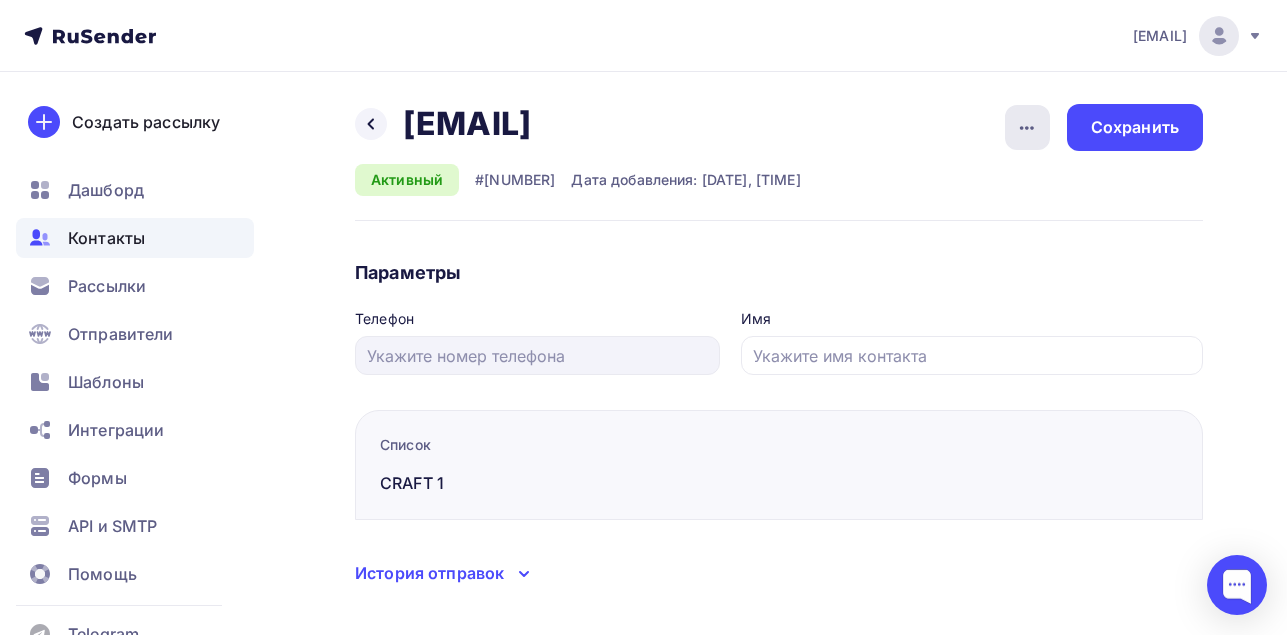 click at bounding box center (1027, 127) 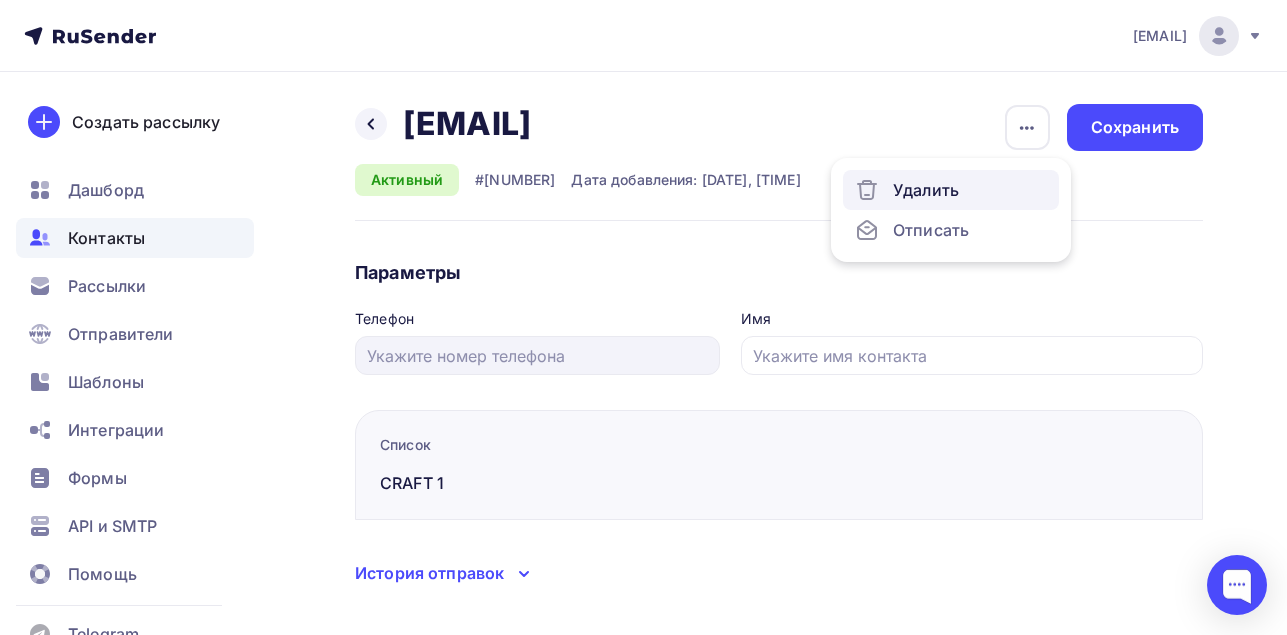 click on "Удалить" at bounding box center (951, 190) 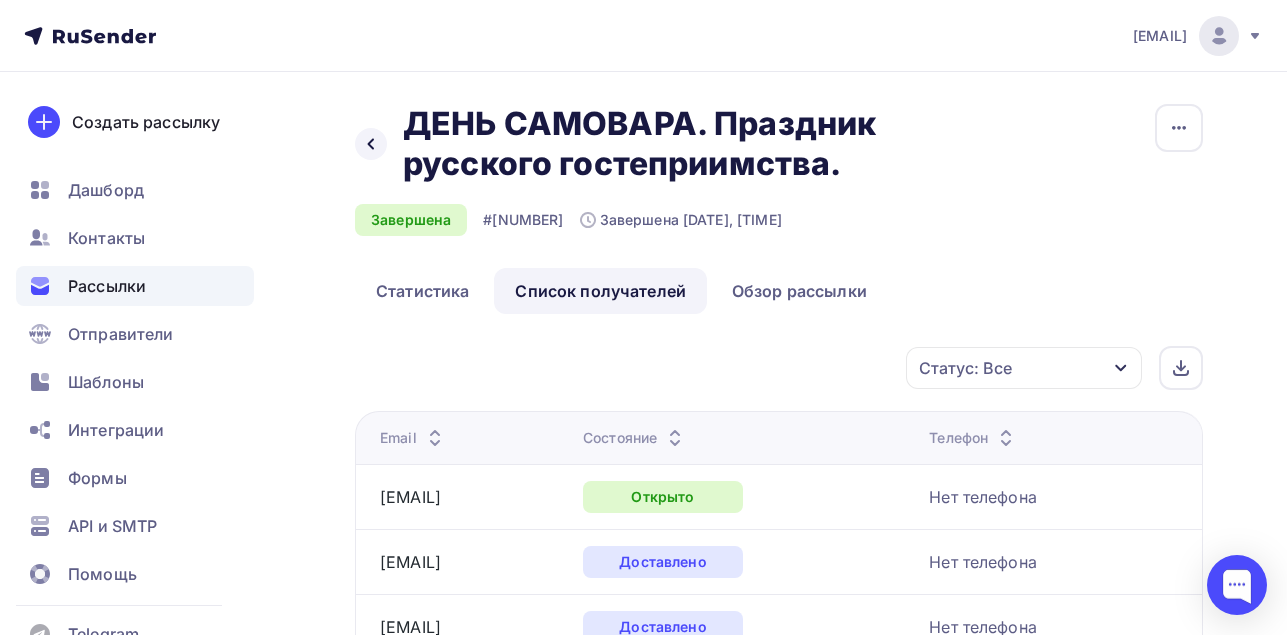 scroll, scrollTop: 748, scrollLeft: 0, axis: vertical 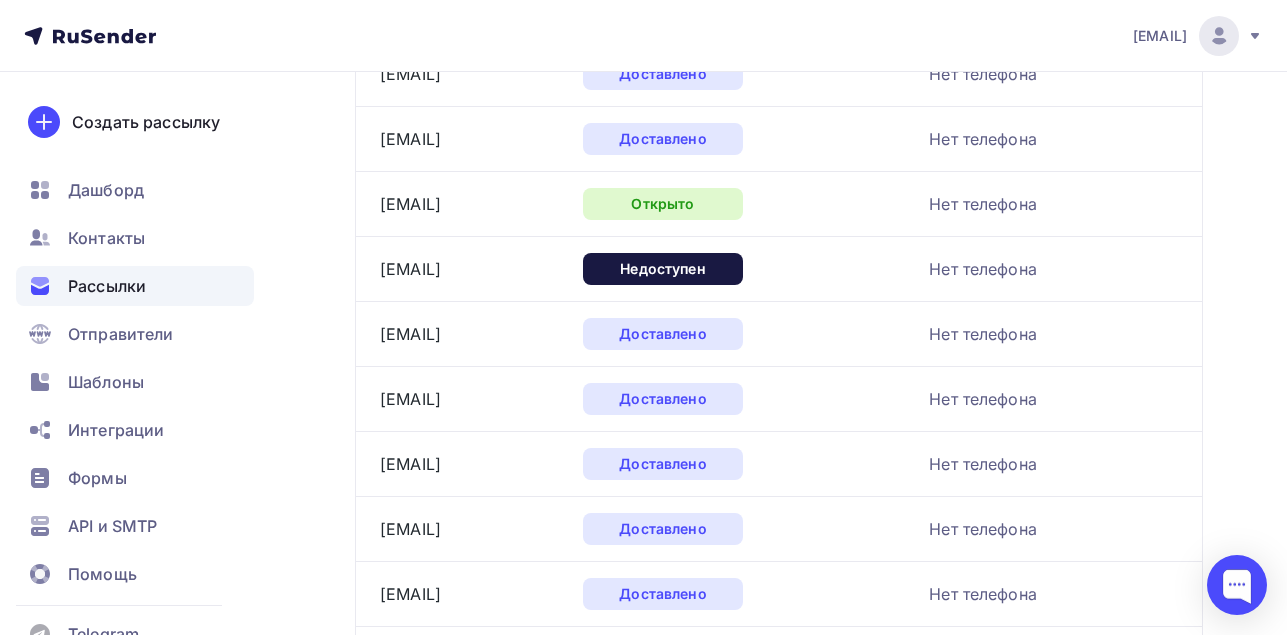 click on "[EMAIL]" at bounding box center (465, 268) 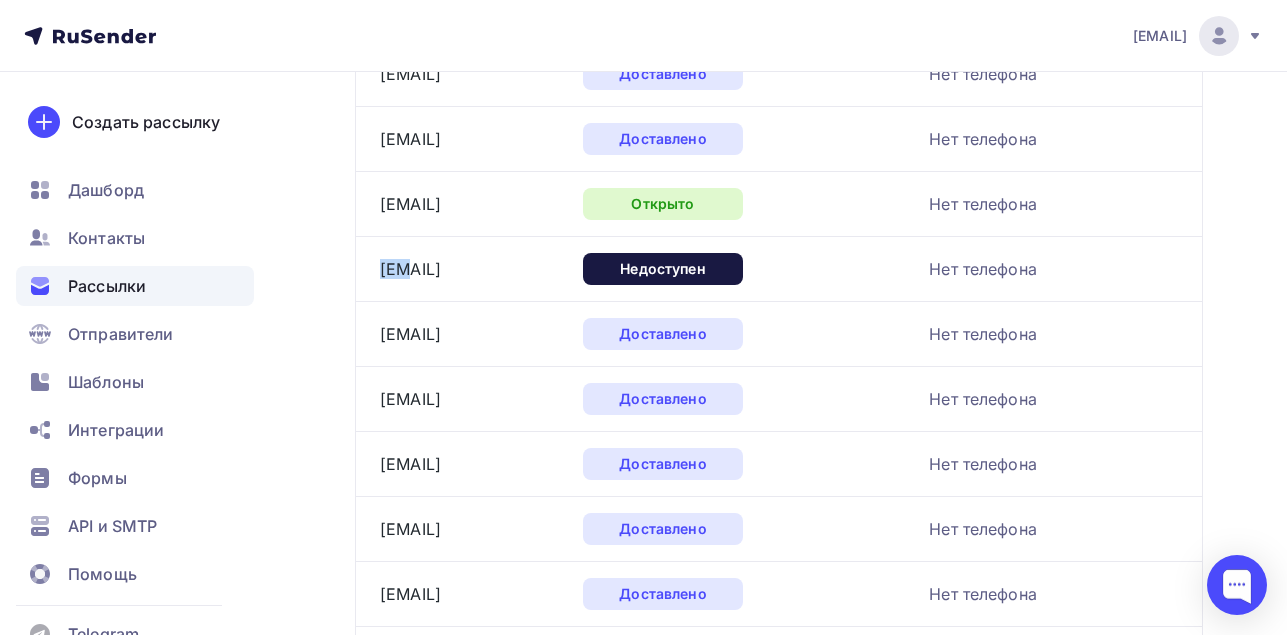 drag, startPoint x: 357, startPoint y: 272, endPoint x: 1067, endPoint y: 284, distance: 710.1014 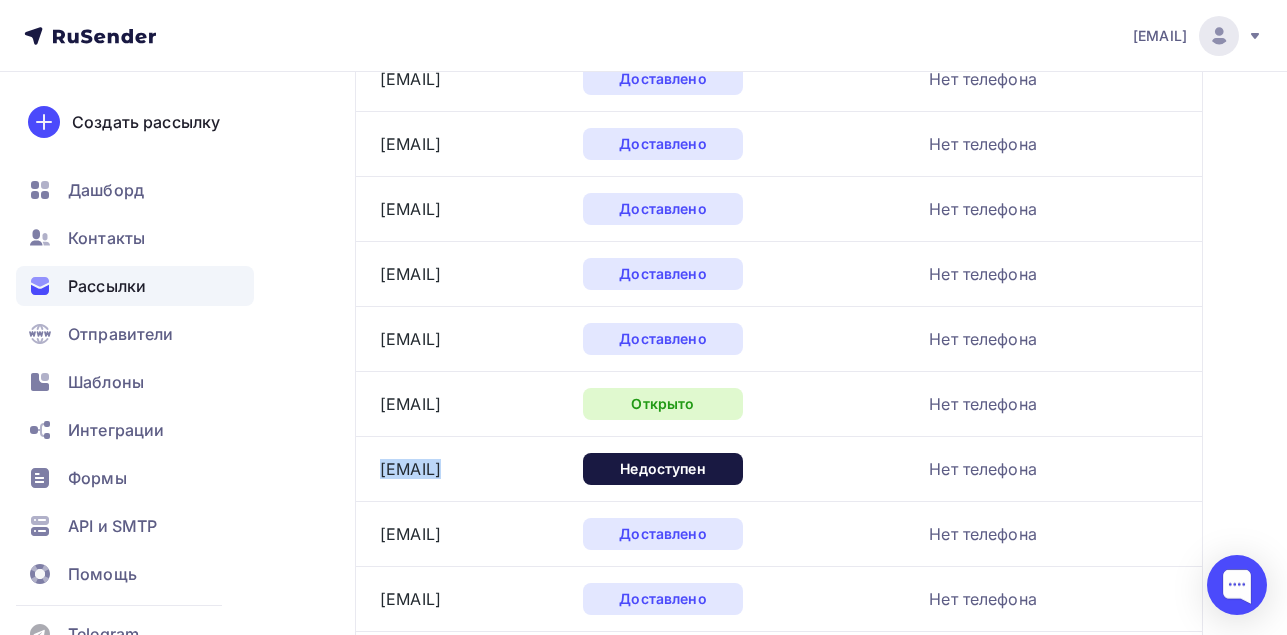 scroll, scrollTop: 648, scrollLeft: 0, axis: vertical 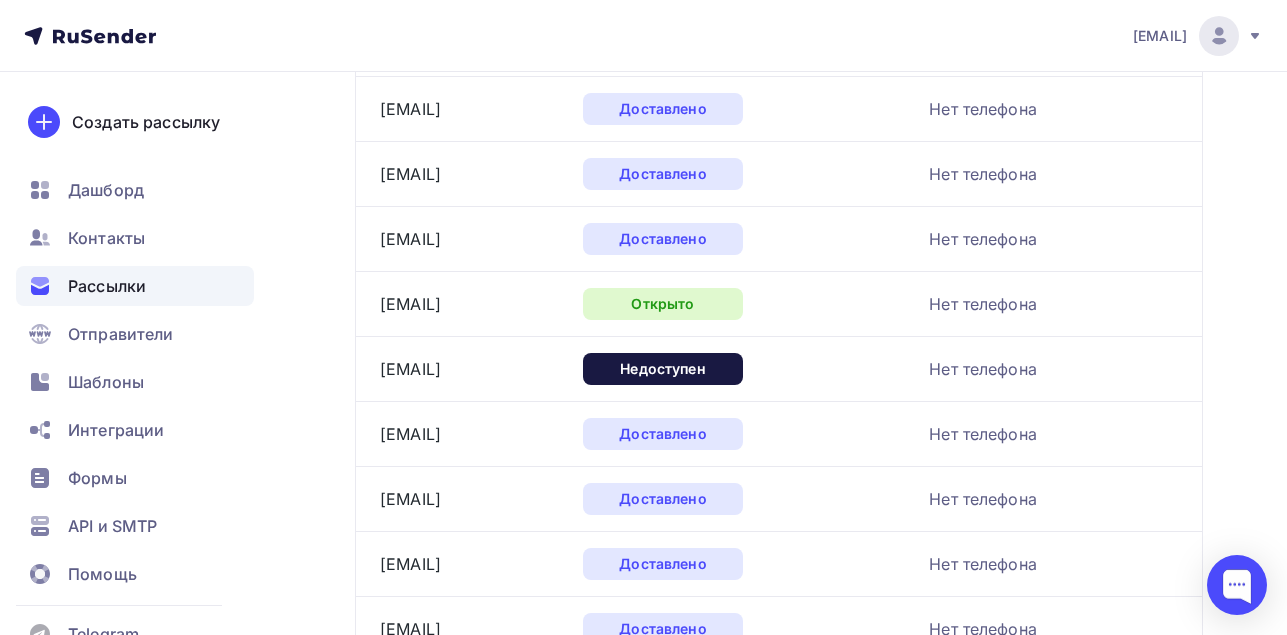 click on "Назад
ДЕНЬ САМОВАРА. Праздник русского гостеприимства.
ДЕНЬ САМОВАРА. Праздник русского гостеприимства.
Завершена
#[NUMBER]
Завершена
[DATE], [TIME]
Копировать
Добавить в папку
Статистика
Список получателей
Обзор рассылки
Статистика
Список получателей
Обзор рассылки
Копировать
Добавить в папку
Статус: Все
Статус" at bounding box center [643, 1323] 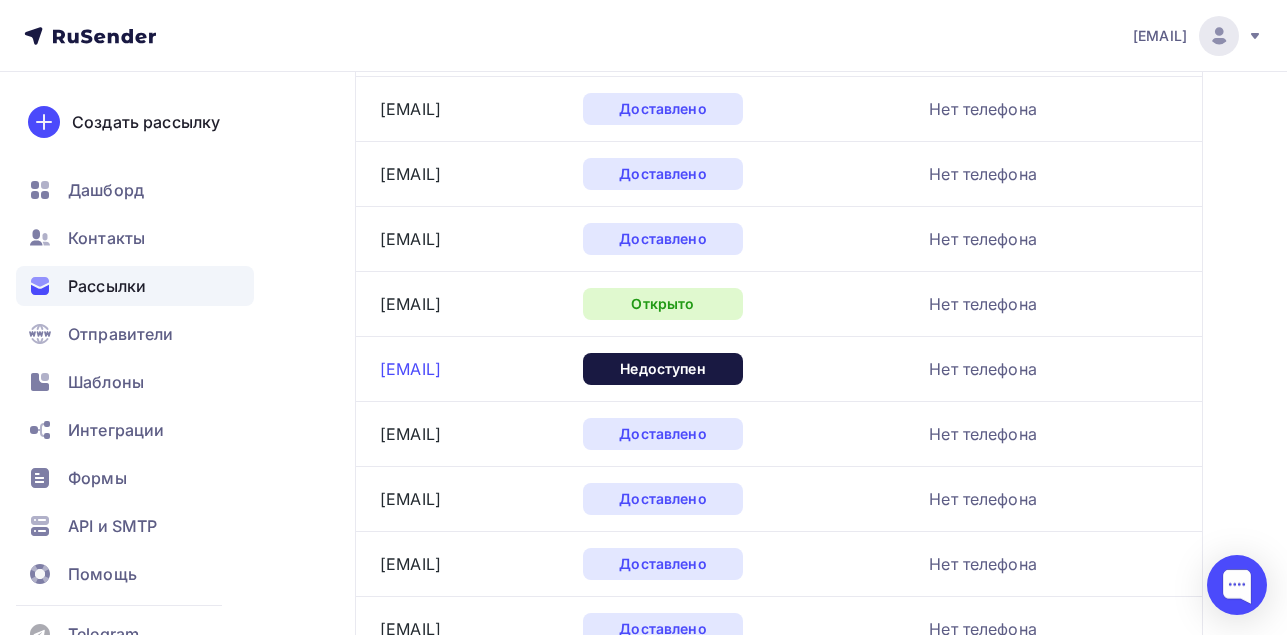 drag, startPoint x: 349, startPoint y: 371, endPoint x: 390, endPoint y: 369, distance: 41.04875 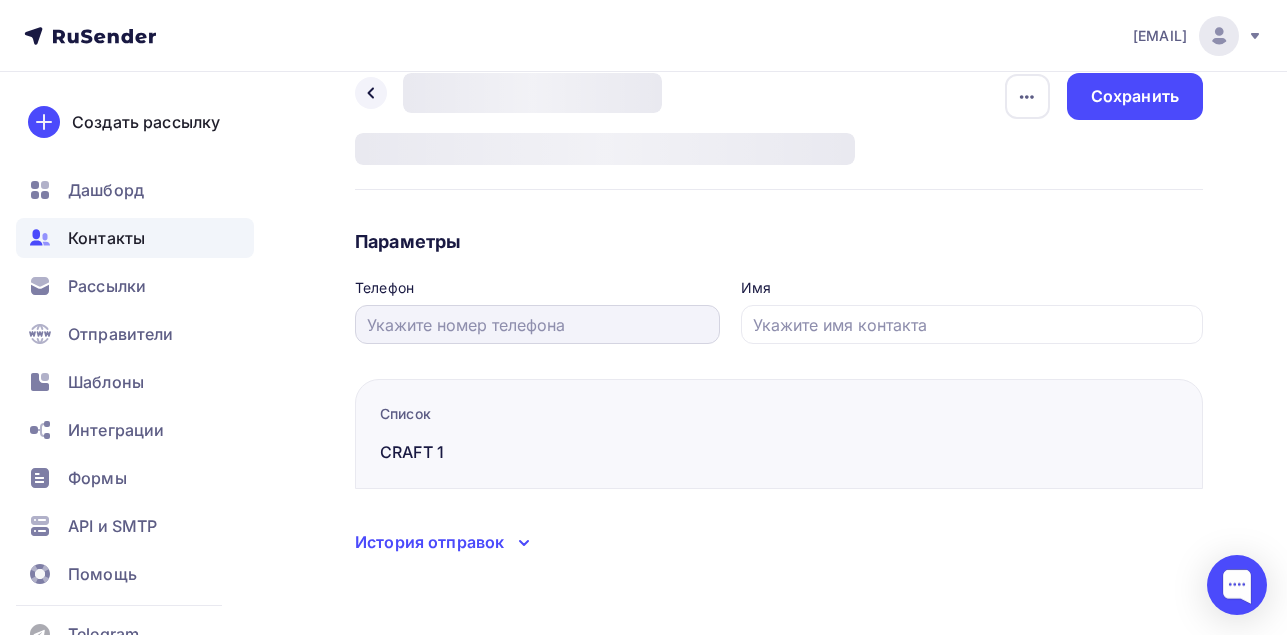scroll, scrollTop: 0, scrollLeft: 0, axis: both 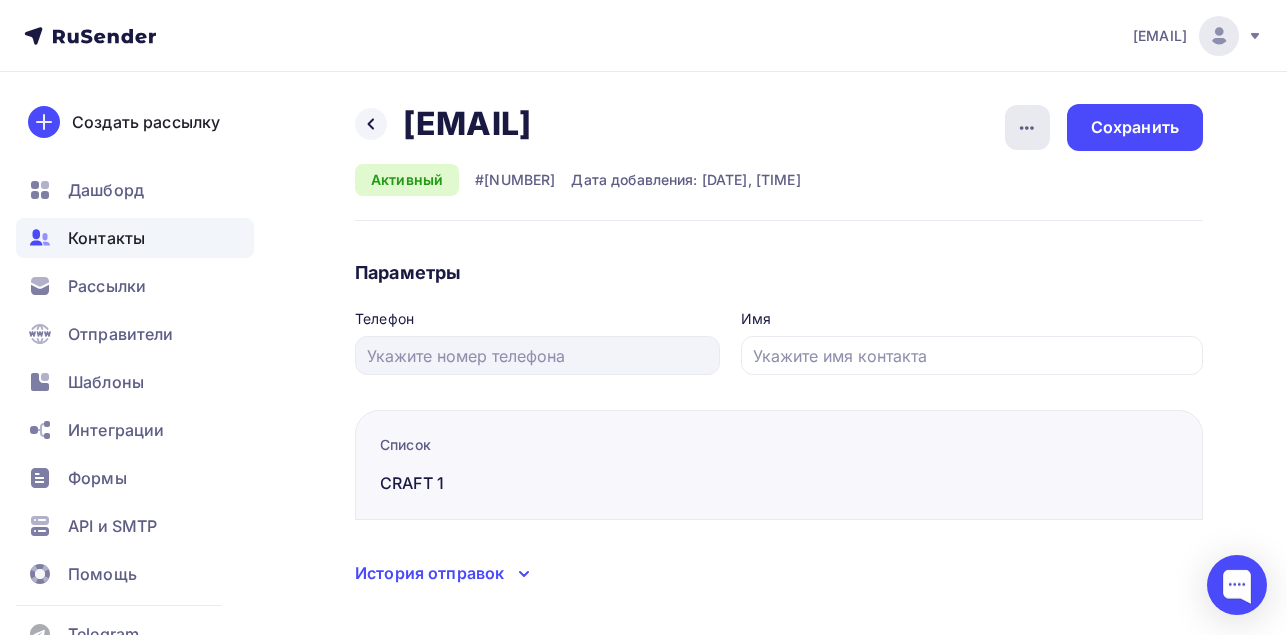 click at bounding box center [1027, 127] 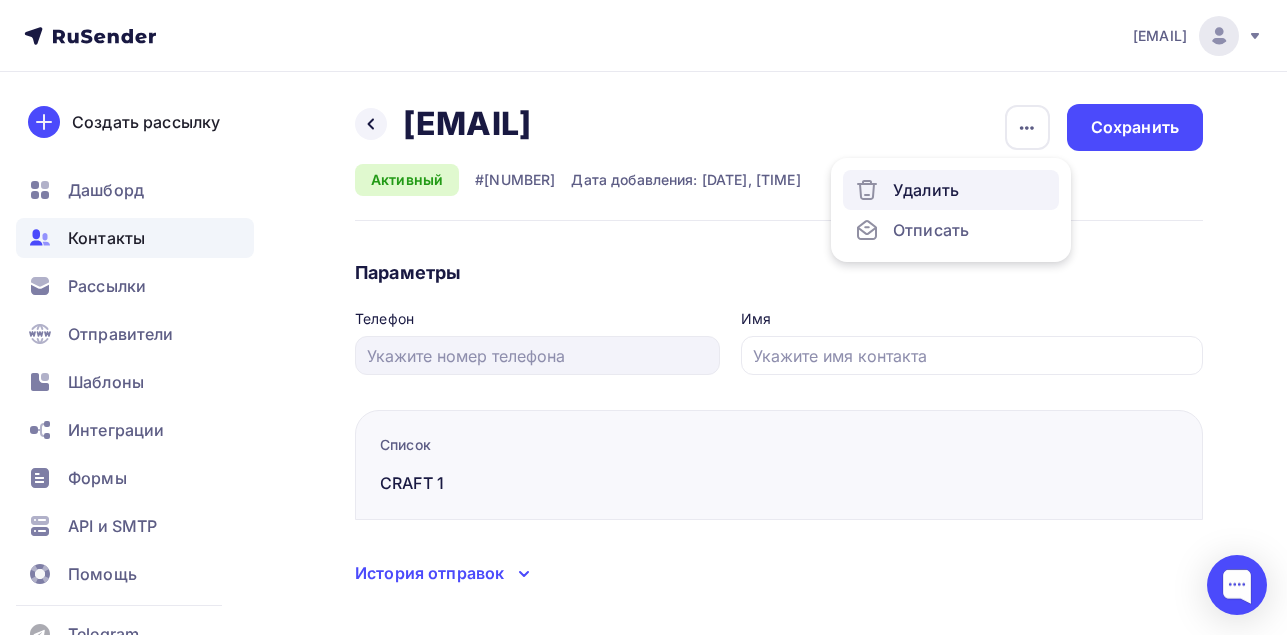 click on "Удалить" at bounding box center (951, 190) 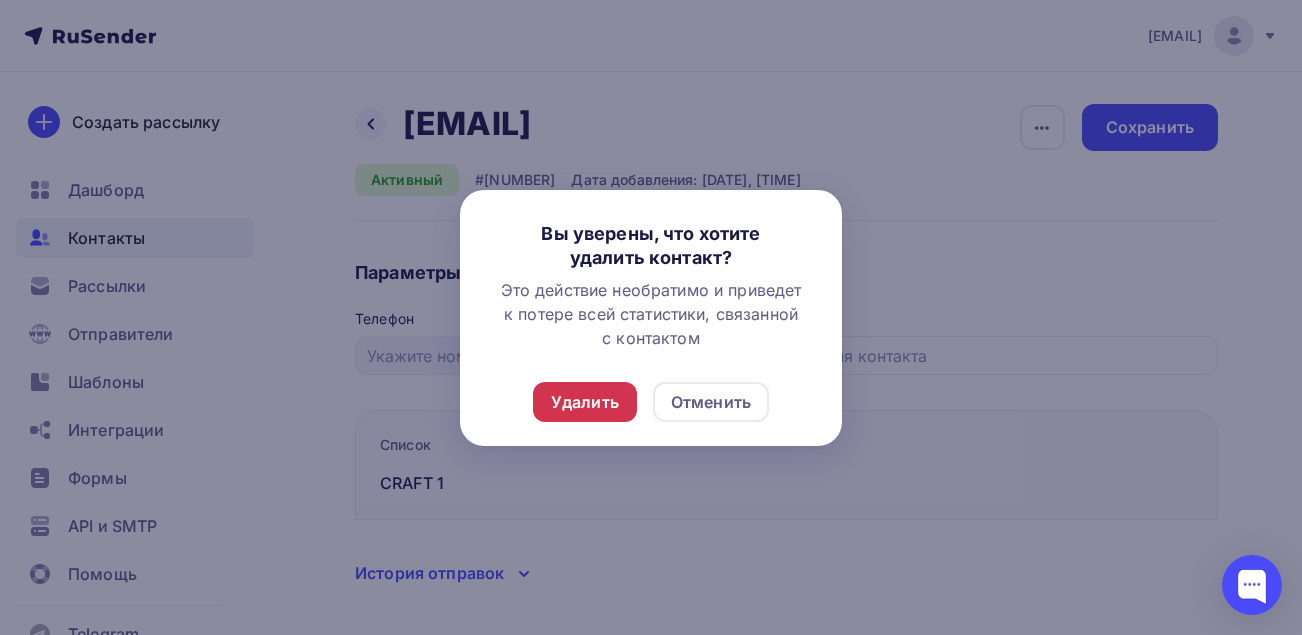 click on "Удалить" at bounding box center [585, 402] 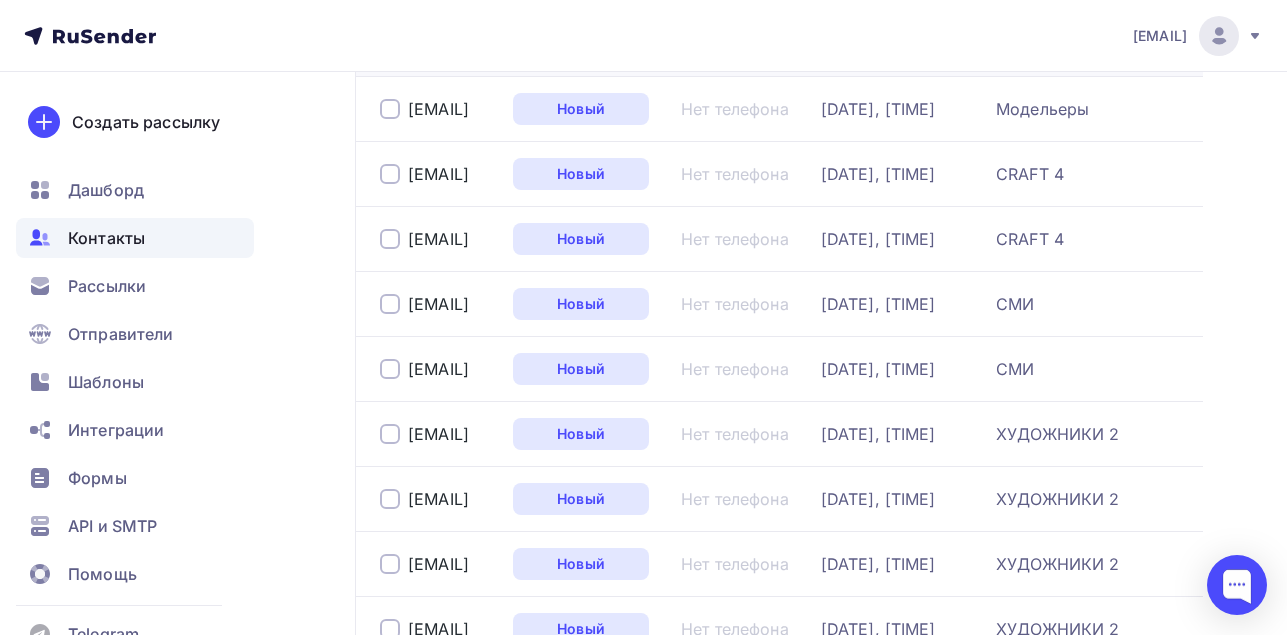 scroll, scrollTop: 0, scrollLeft: 0, axis: both 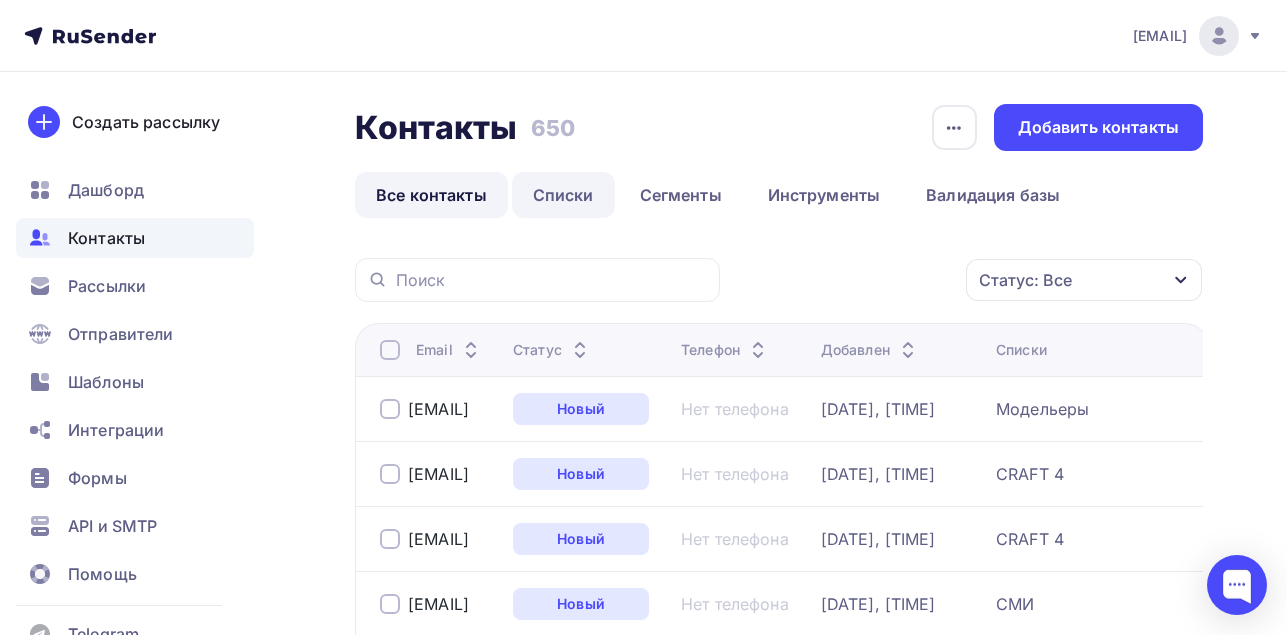 click on "Списки" at bounding box center (563, 195) 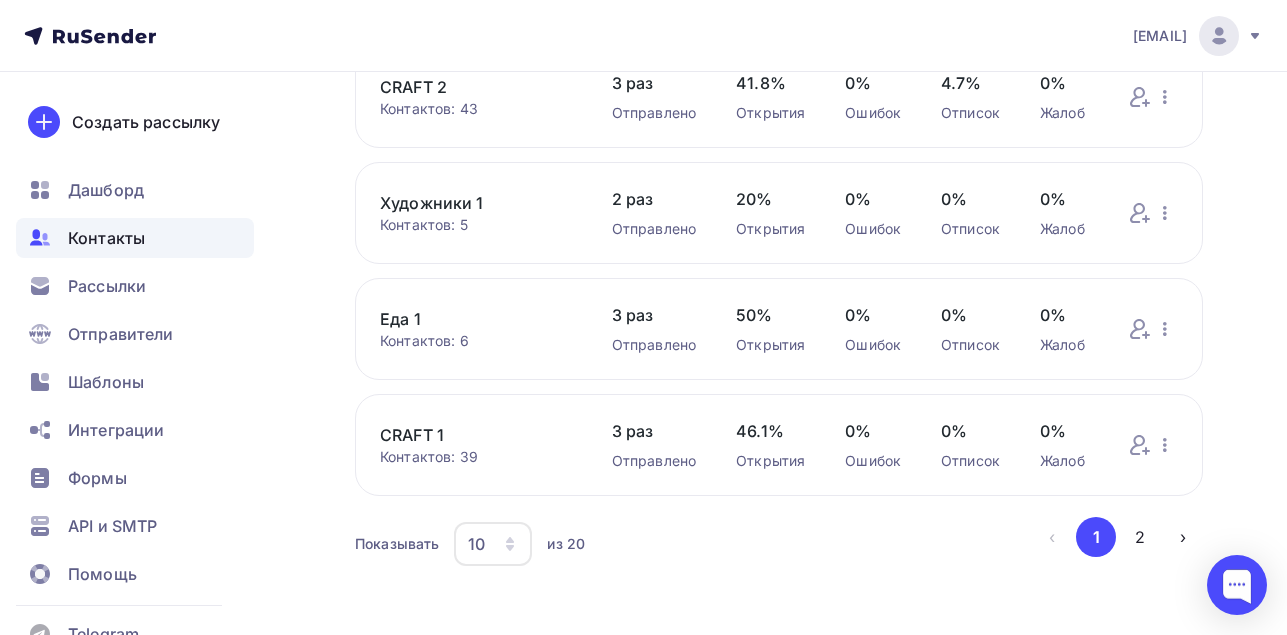 scroll, scrollTop: 916, scrollLeft: 0, axis: vertical 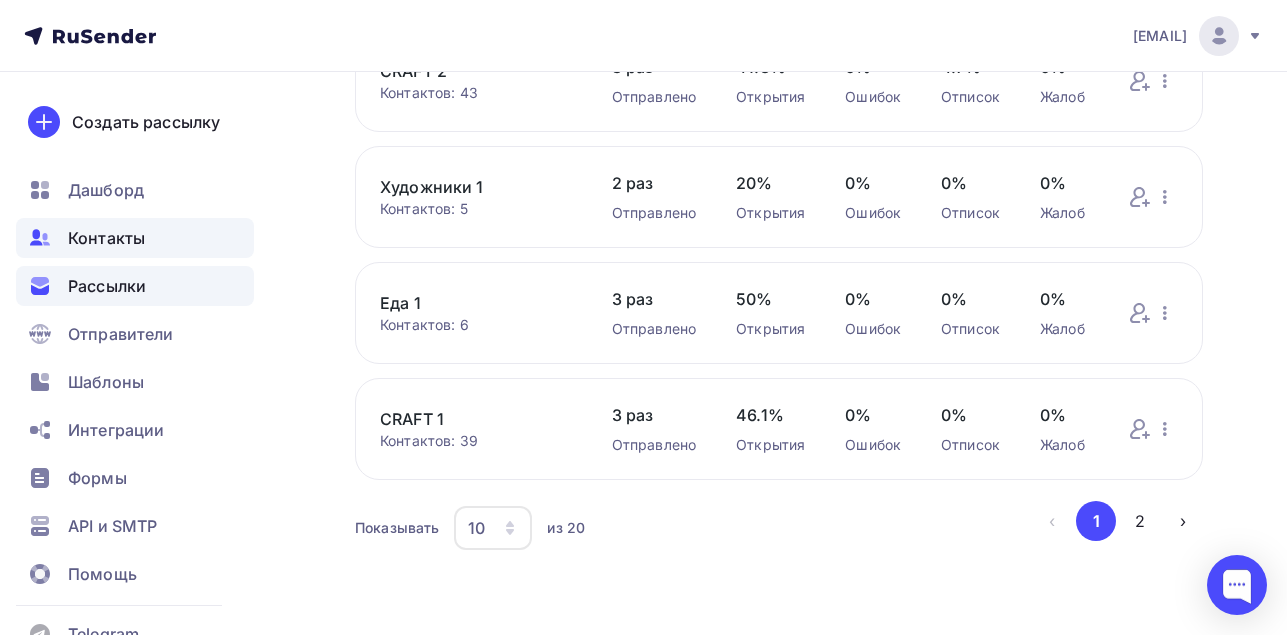 click on "Рассылки" at bounding box center (107, 286) 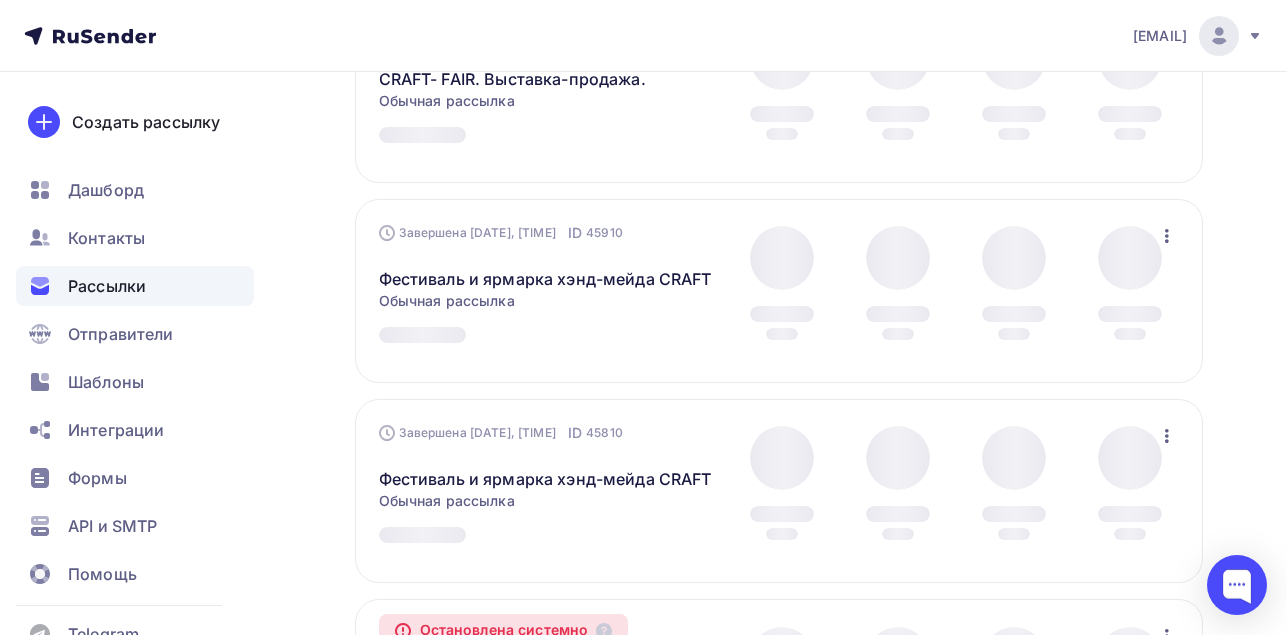 scroll, scrollTop: 0, scrollLeft: 0, axis: both 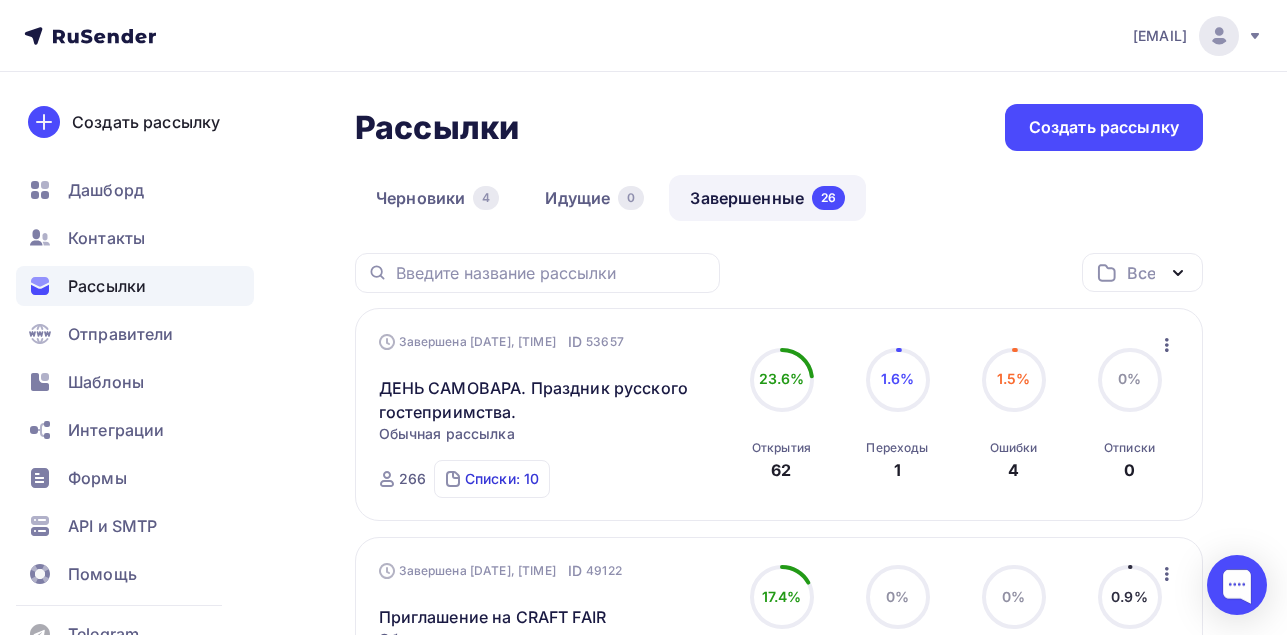 click on "Списки: 10" at bounding box center [502, 479] 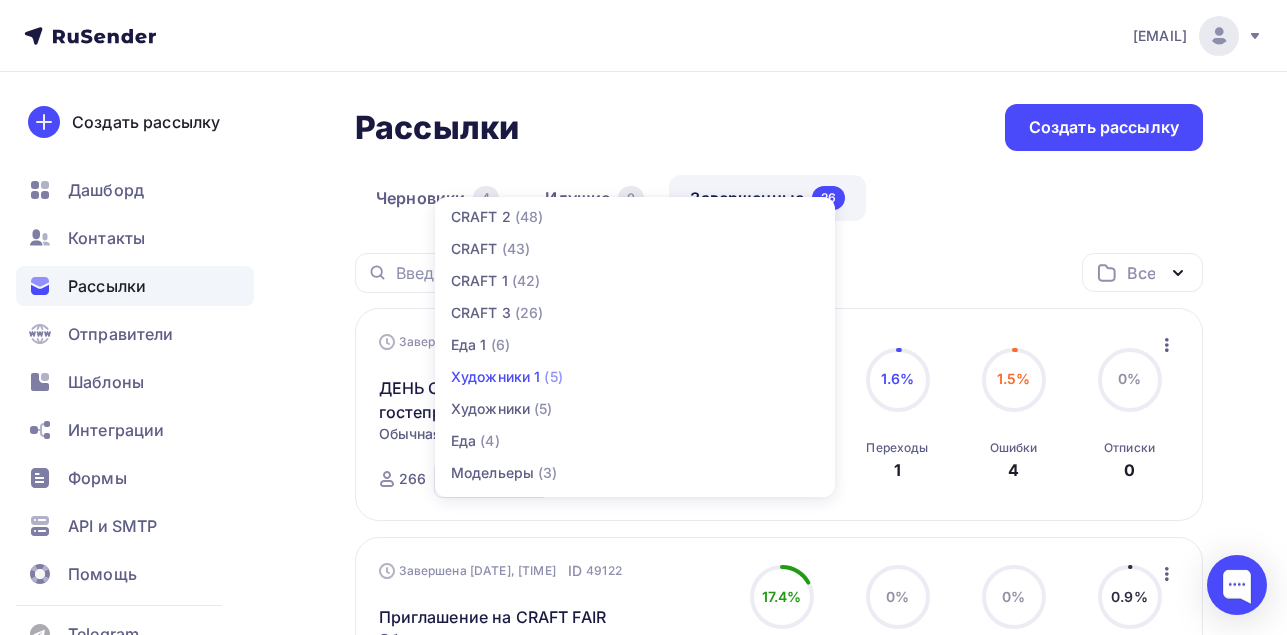 scroll, scrollTop: 0, scrollLeft: 0, axis: both 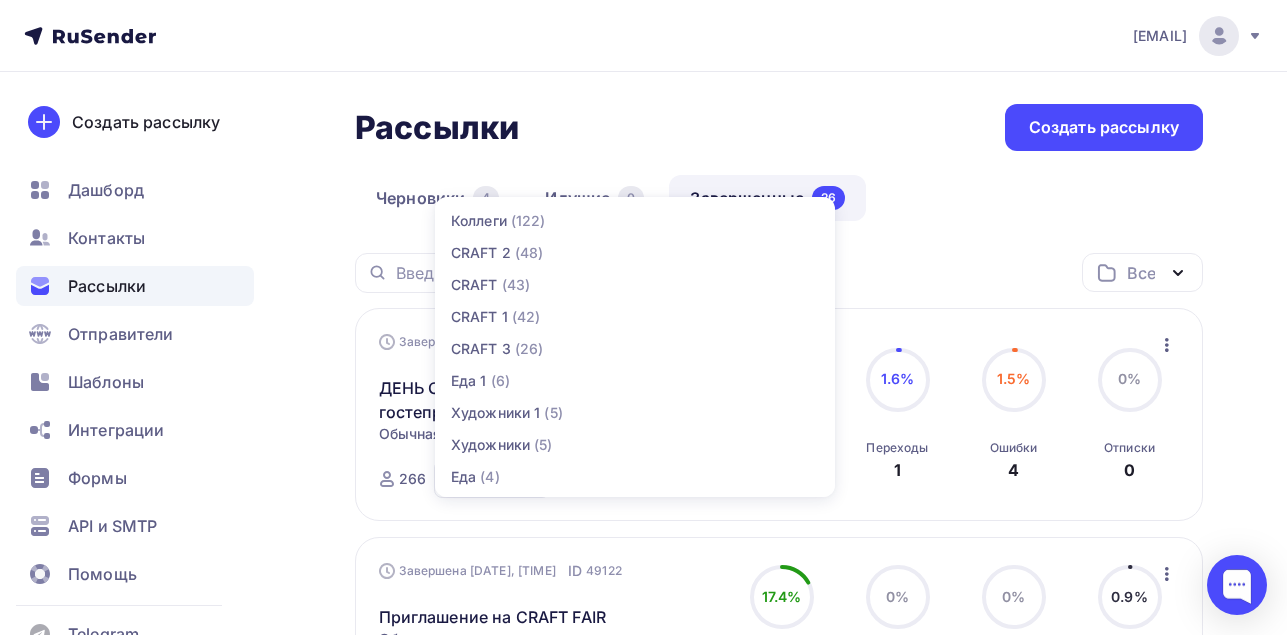 click on "Черновики
4
Идущие
0
Завершенные
26" at bounding box center (779, 214) 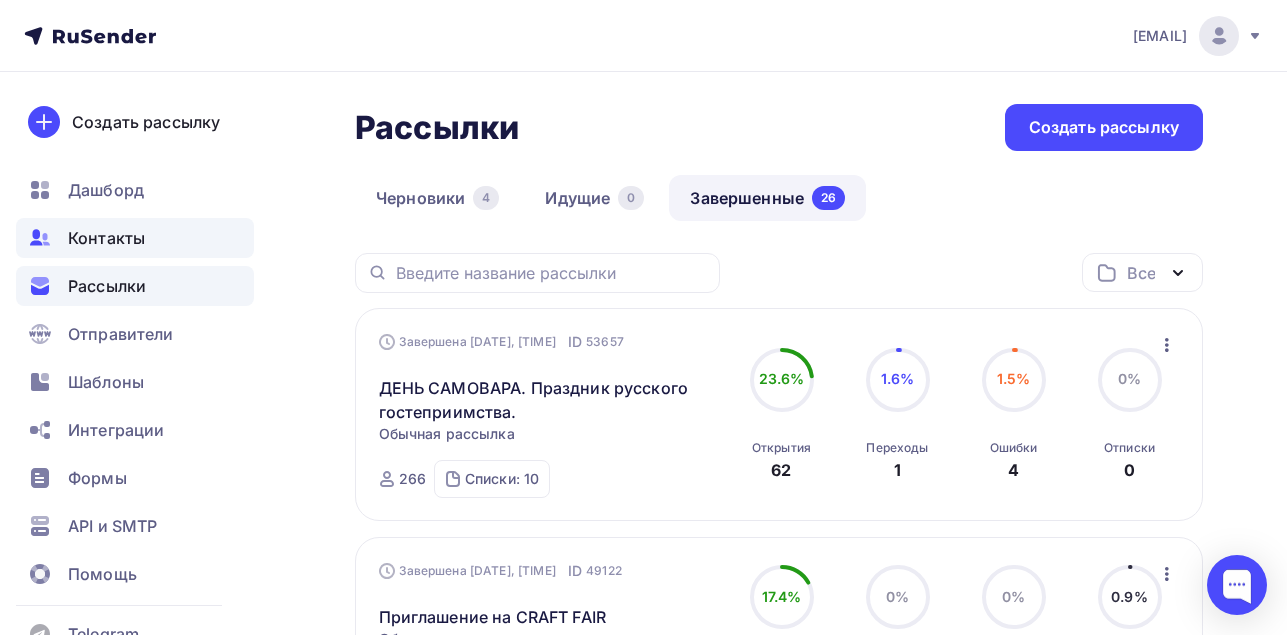 click on "Контакты" at bounding box center (106, 238) 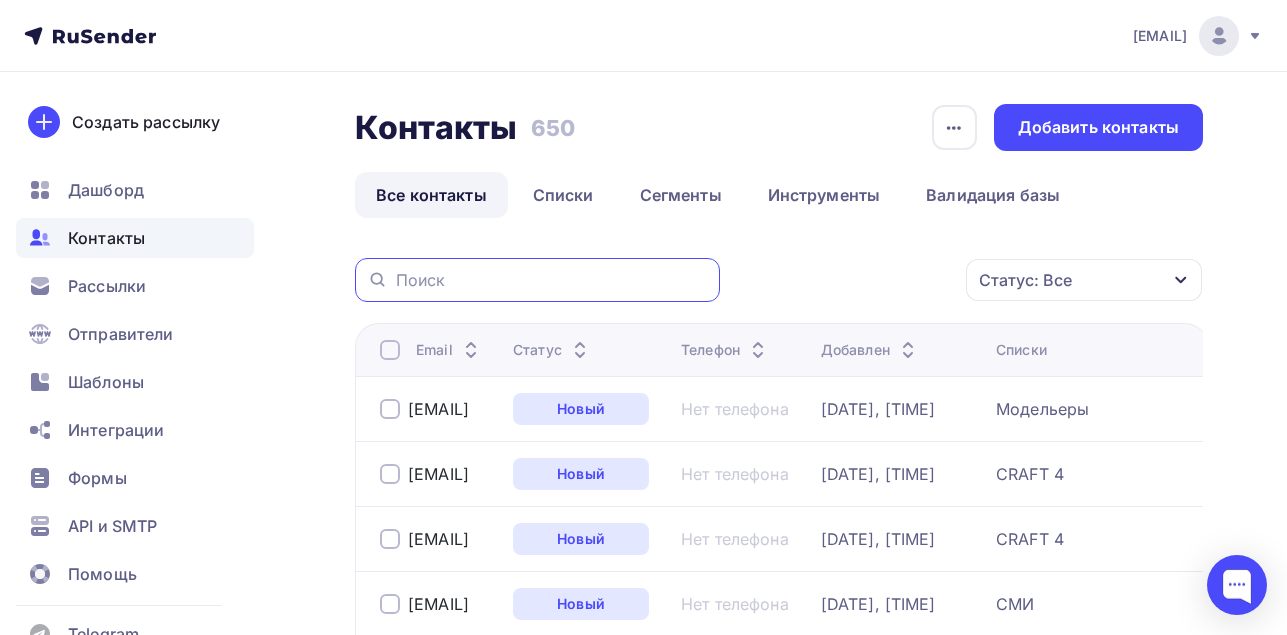 click at bounding box center (552, 280) 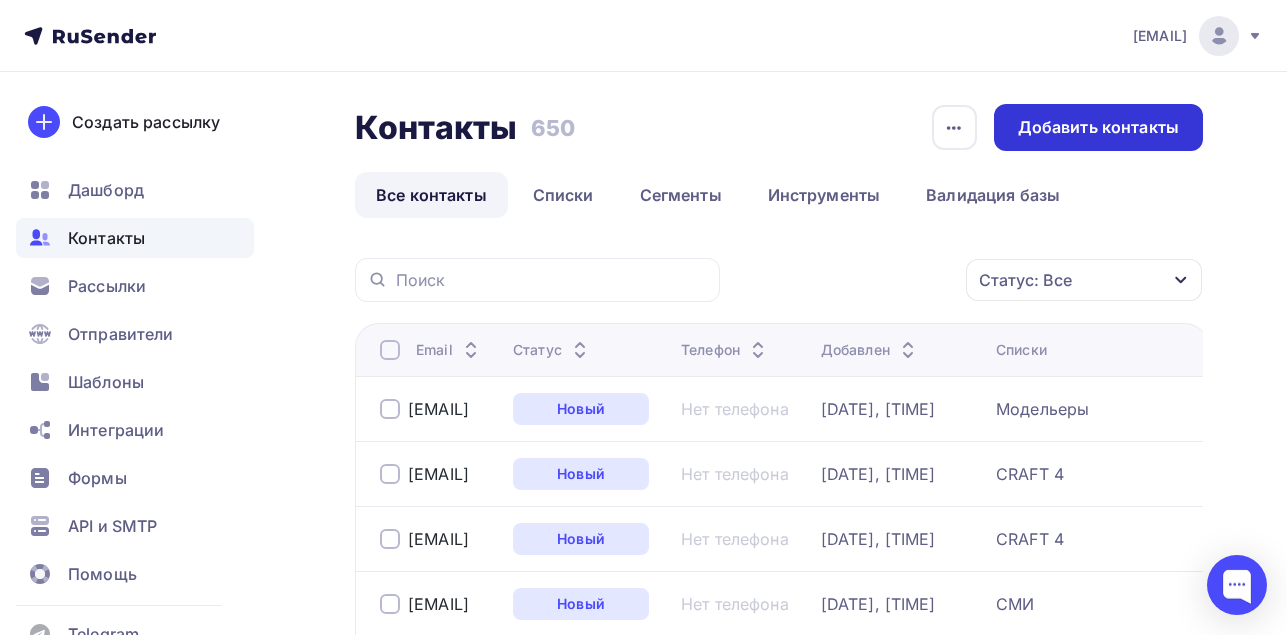 click on "Добавить контакты" at bounding box center (1098, 127) 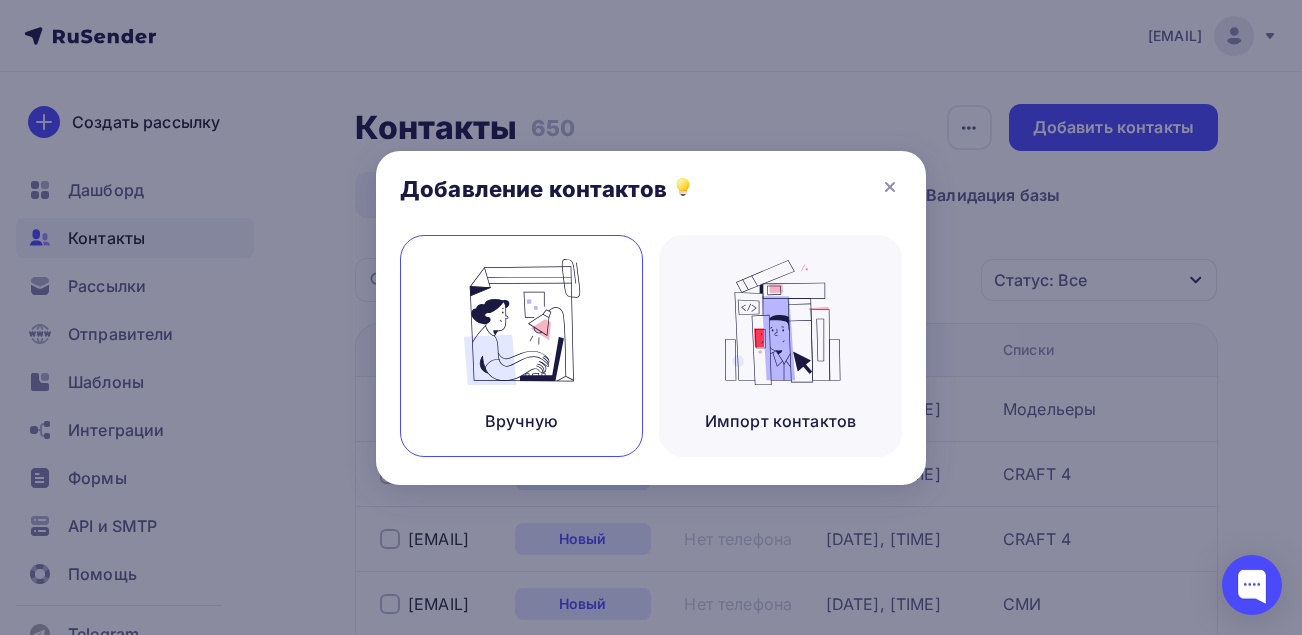 click at bounding box center (522, 322) 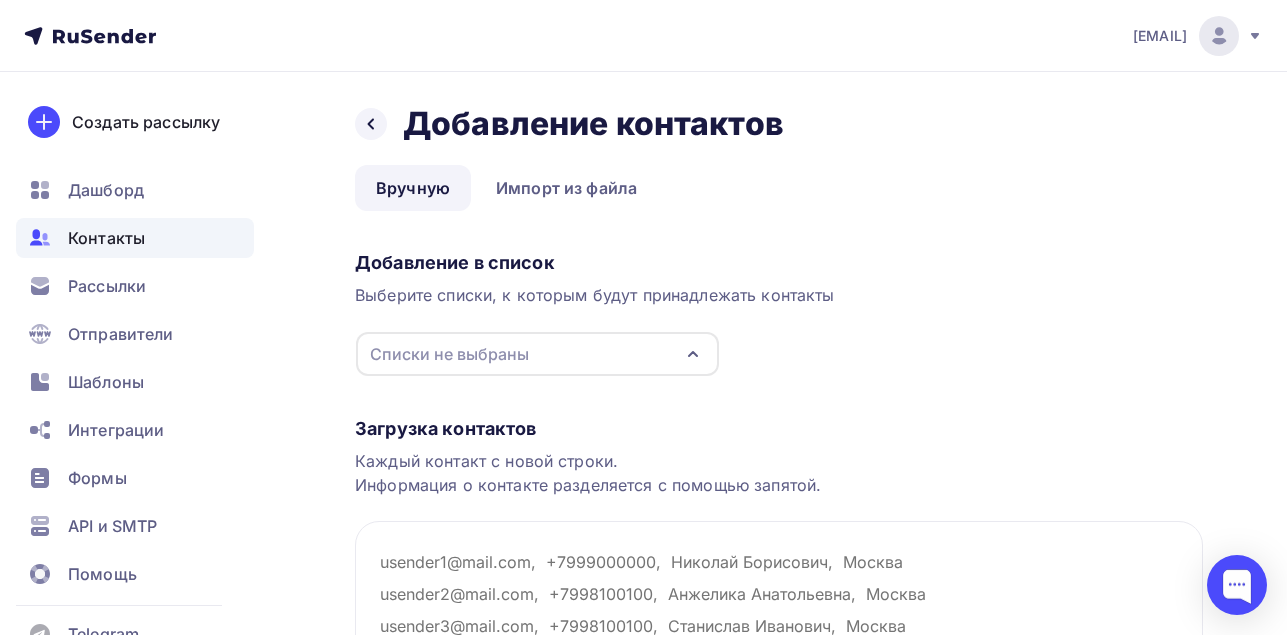 click on "Списки не выбраны" at bounding box center (537, 354) 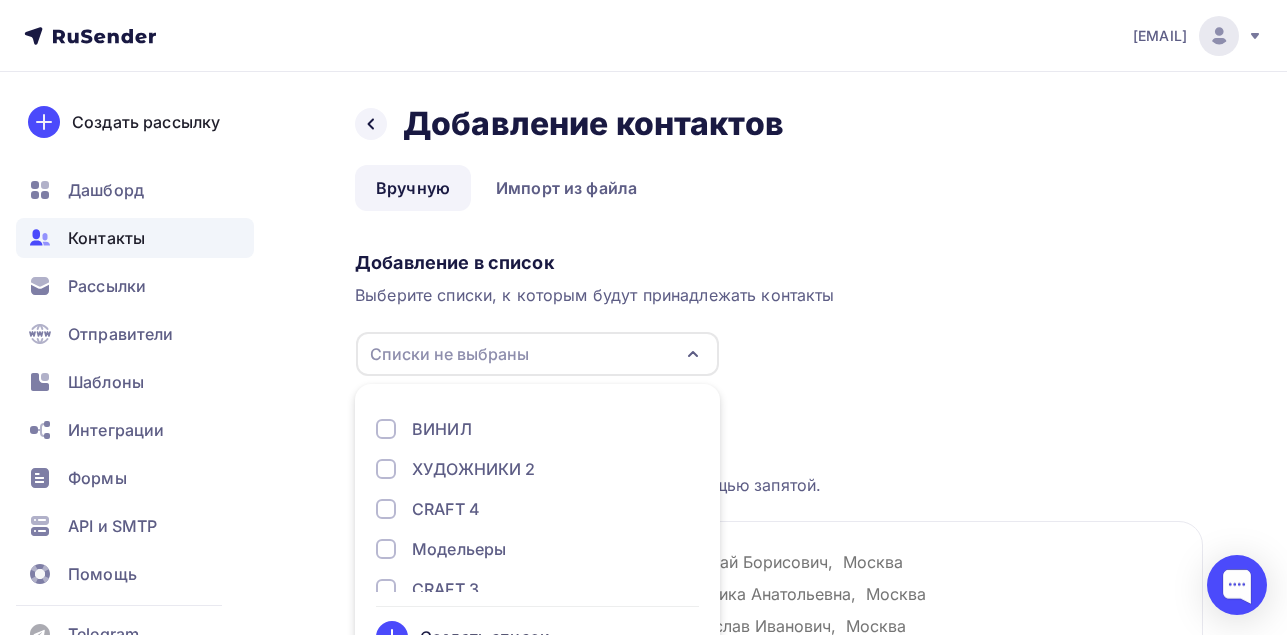 scroll, scrollTop: 54, scrollLeft: 0, axis: vertical 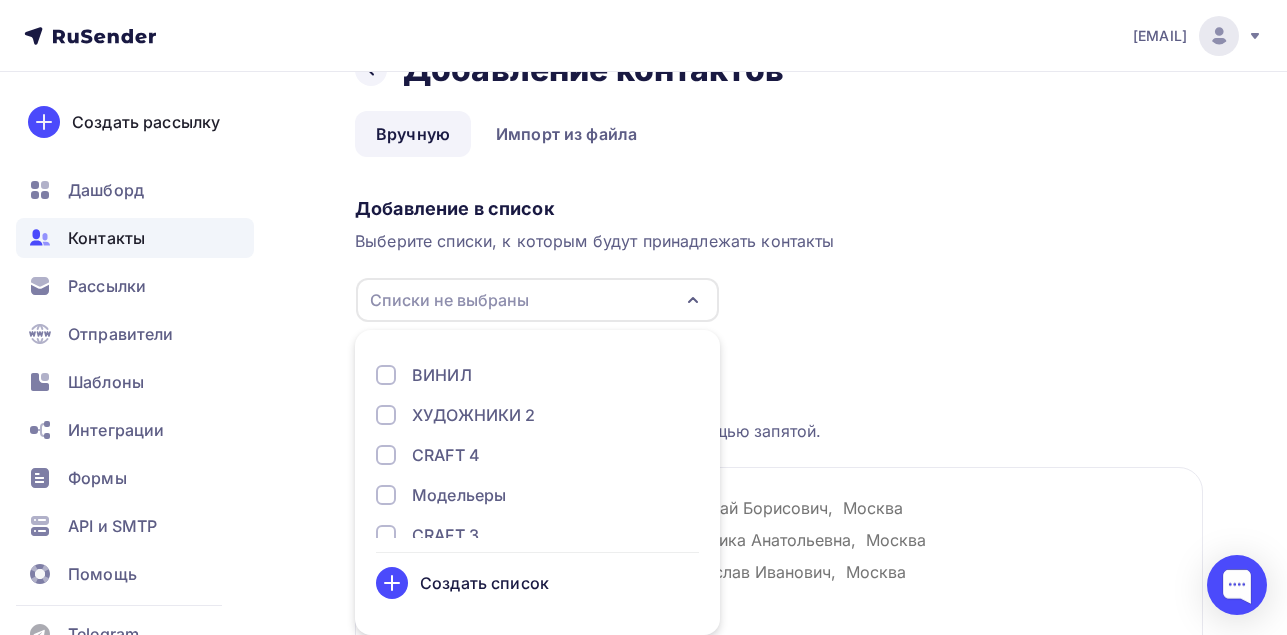 click on "Создать список" at bounding box center (484, 583) 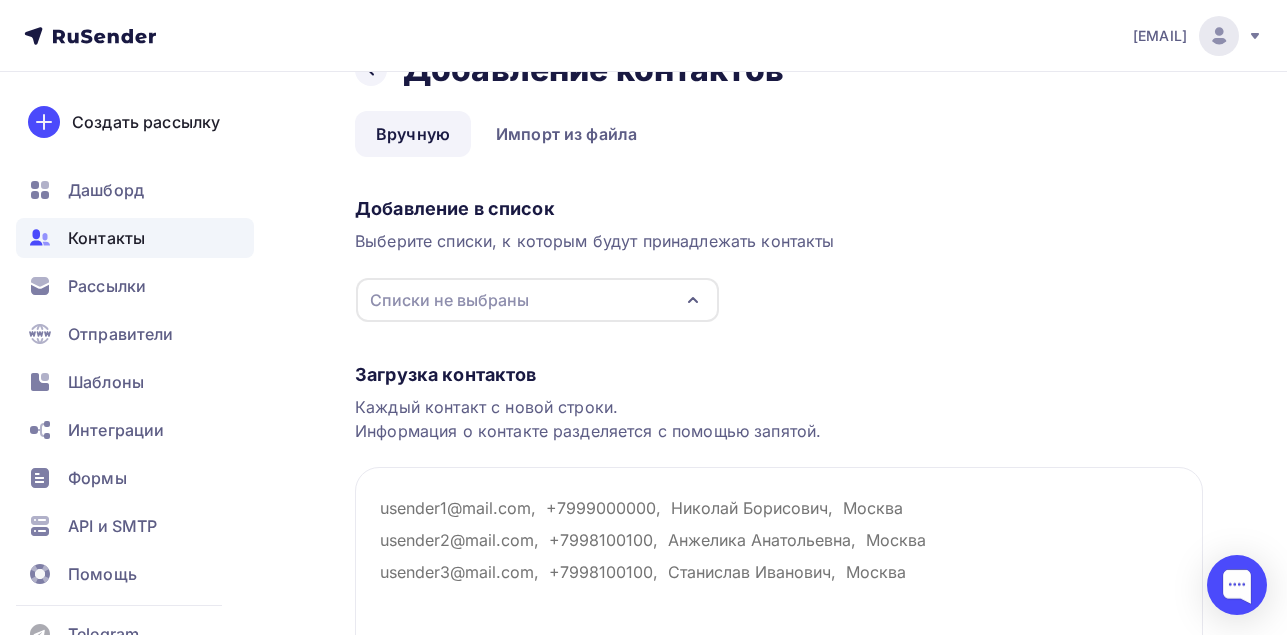 click on "Списки не выбраны" at bounding box center [537, 300] 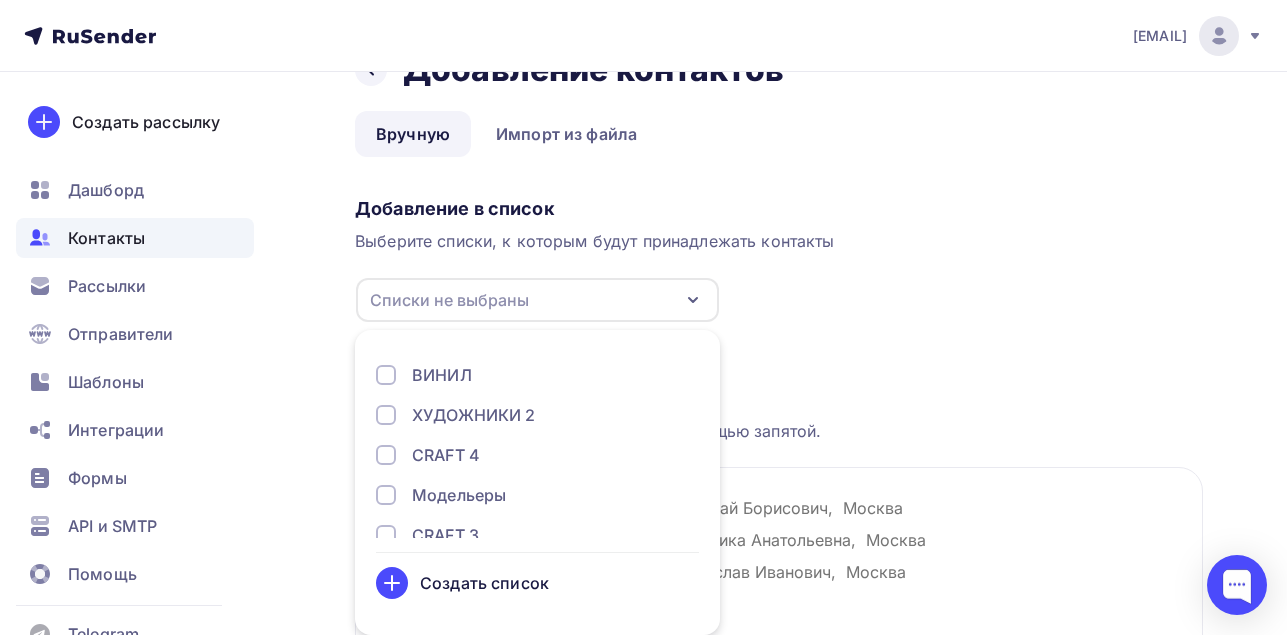 click on "Создать список" at bounding box center [484, 583] 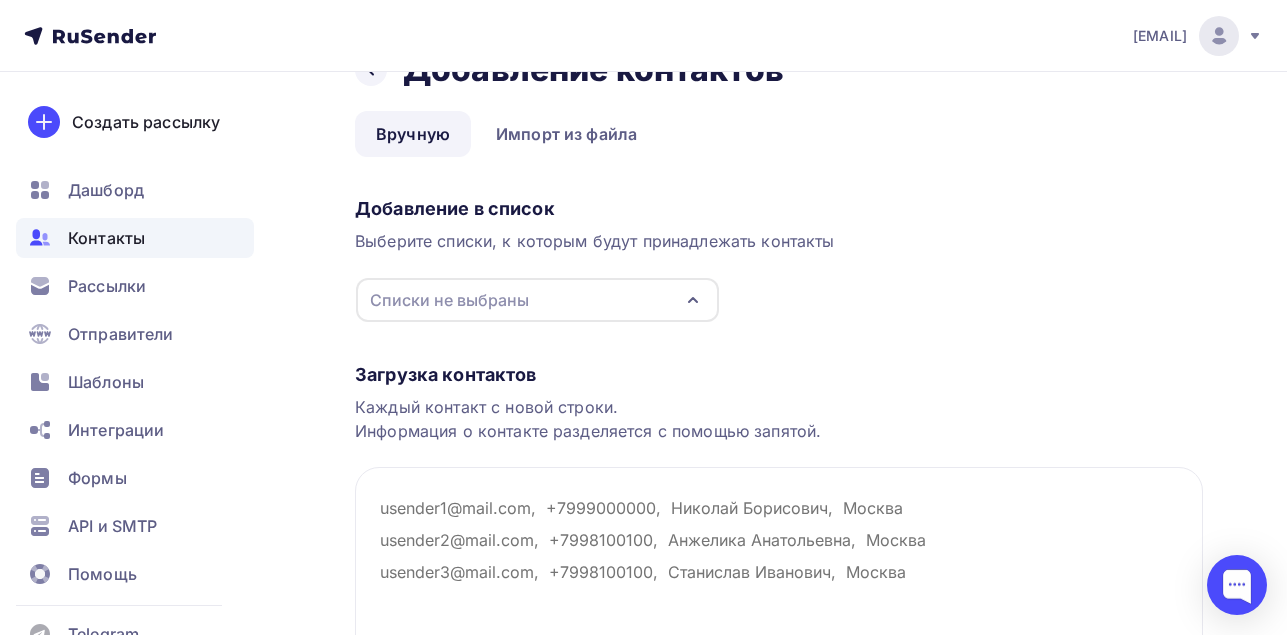 scroll, scrollTop: 154, scrollLeft: 0, axis: vertical 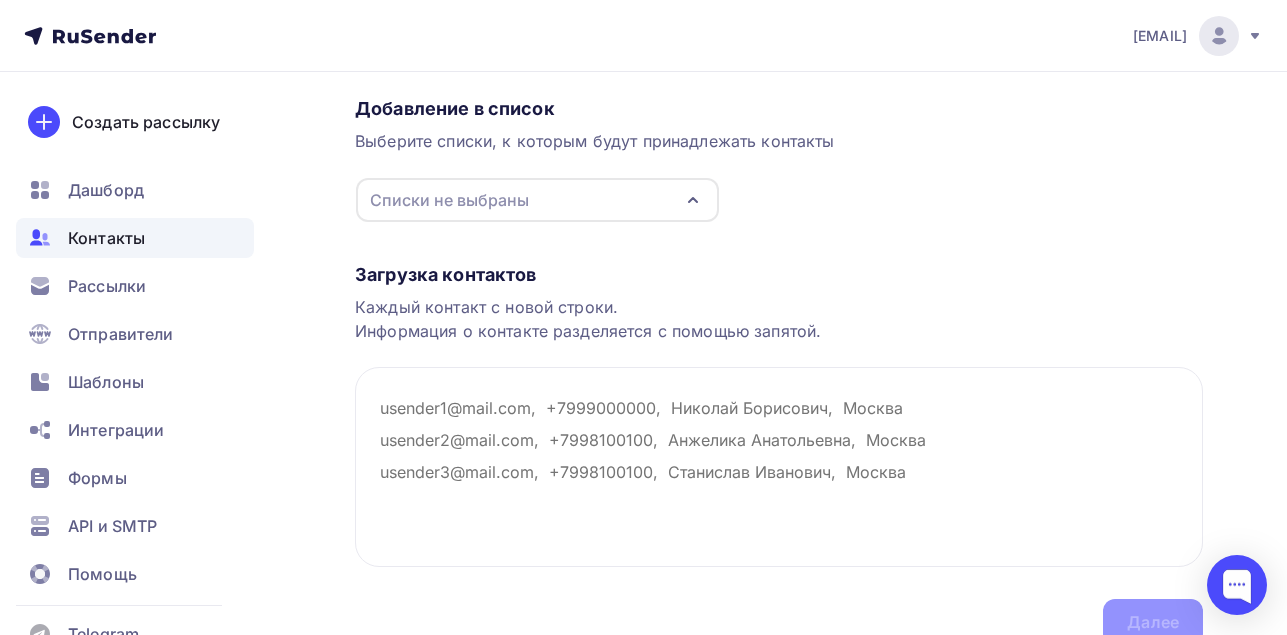 click on "Списки не выбраны" at bounding box center [449, 200] 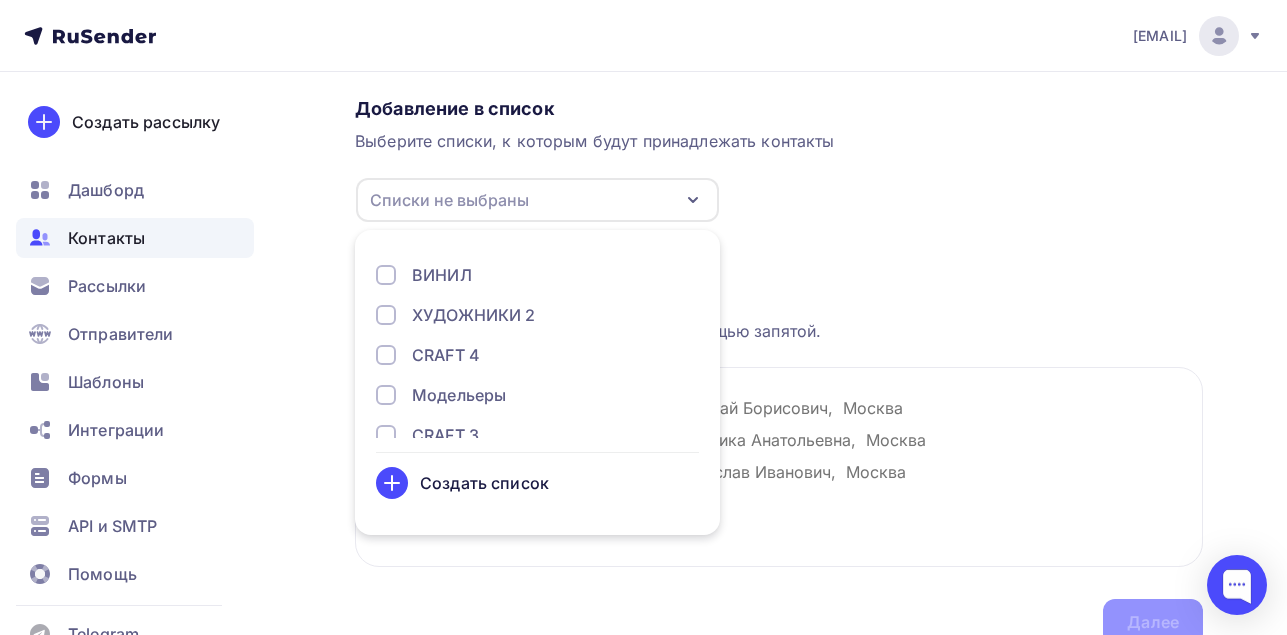 click on "Создать список" at bounding box center (484, 483) 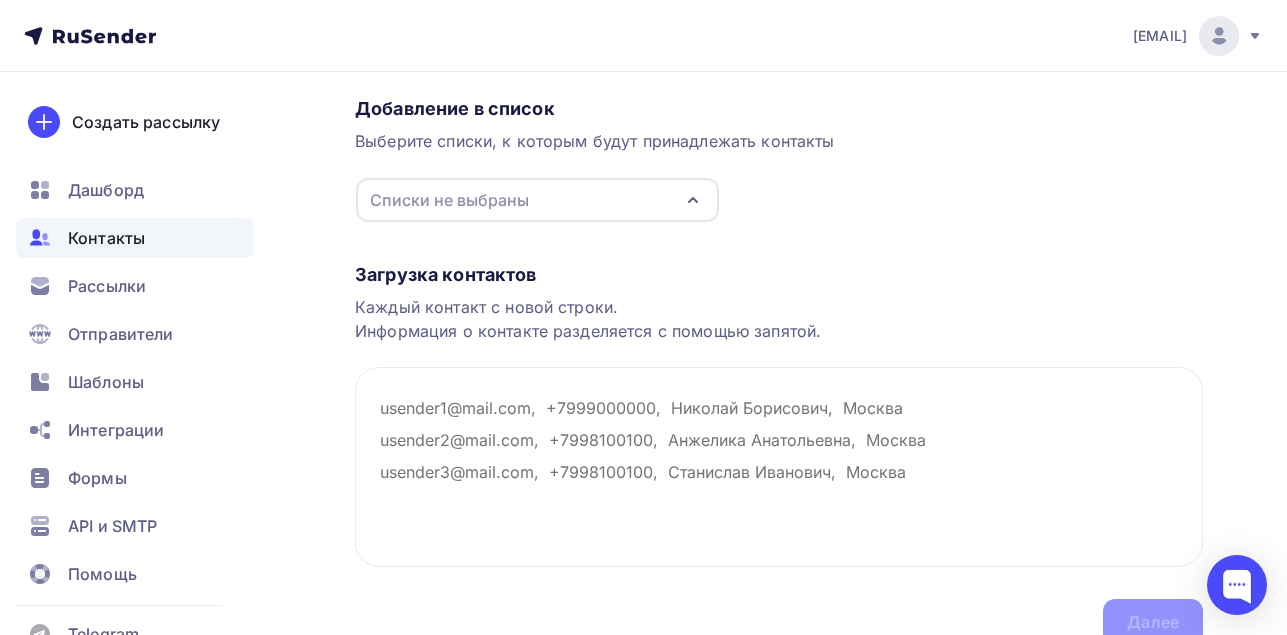 click on "Списки не выбраны" at bounding box center [537, 200] 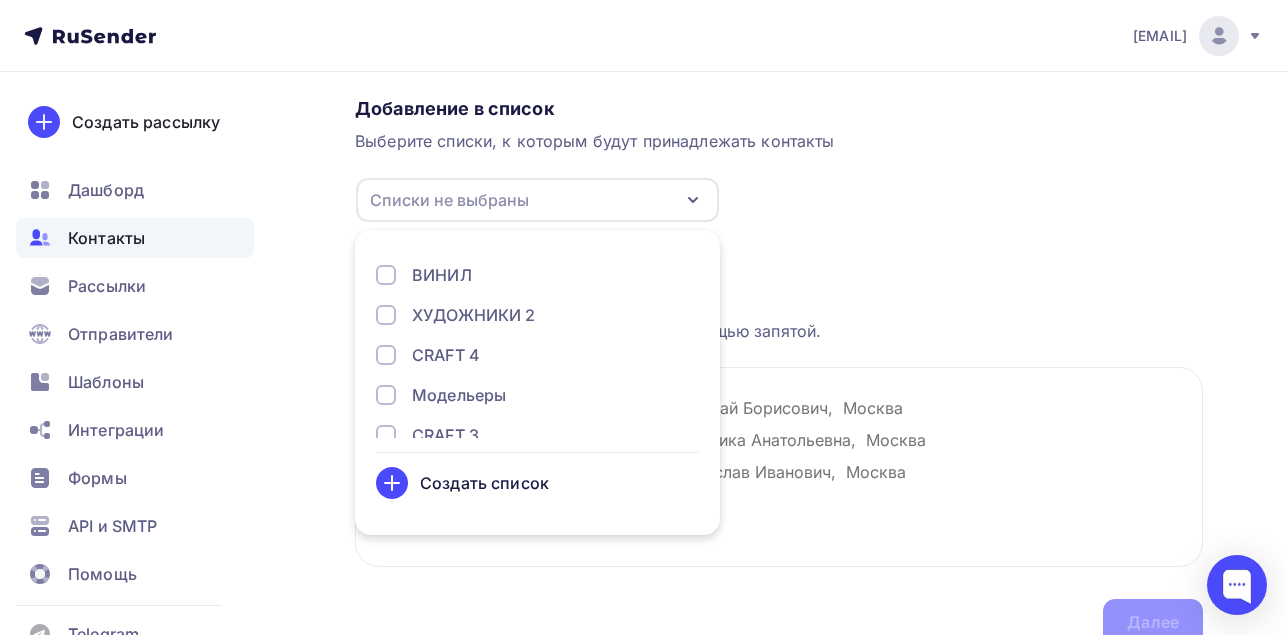 click on "Создать список" at bounding box center (537, 483) 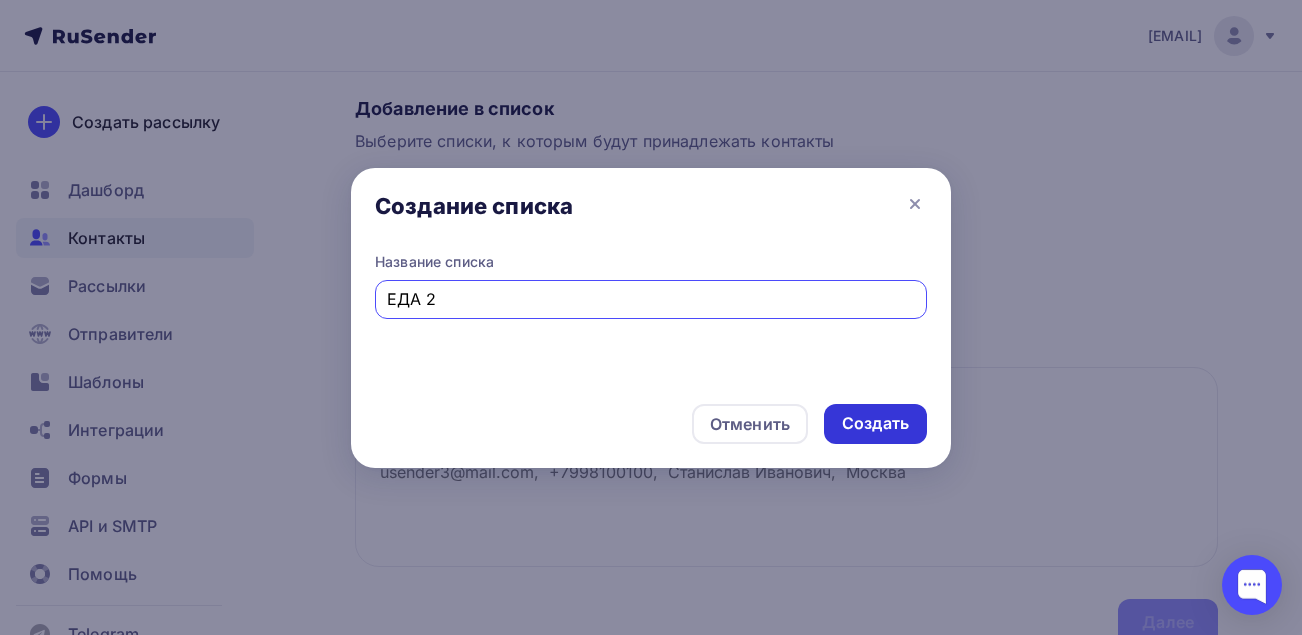 type on "ЕДА 2" 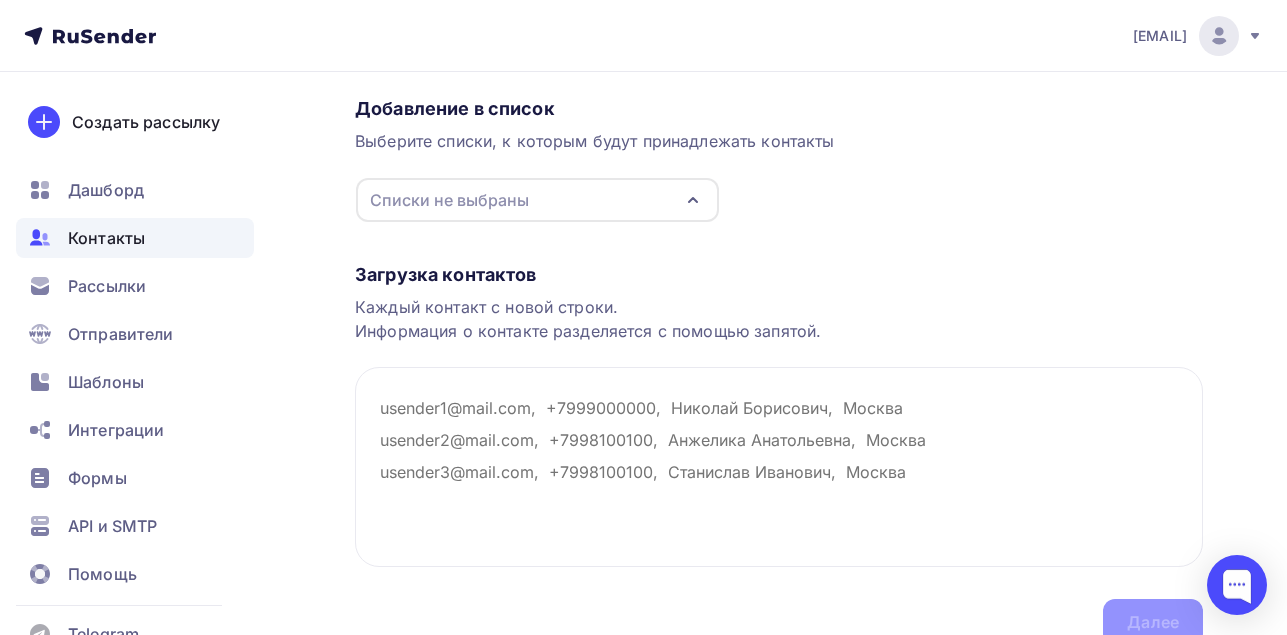 click on "Создать" at bounding box center (868, 423) 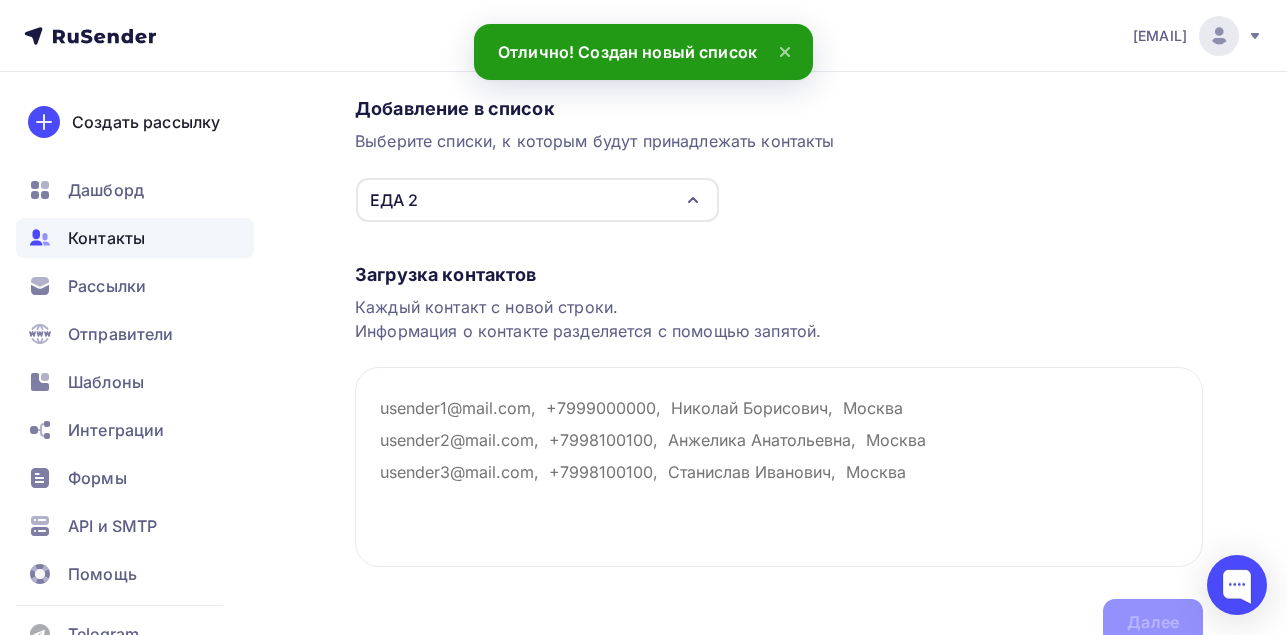 click on "Каждый контакт с новой строки. Информация о контакте разделяется с помощью запятой." at bounding box center (779, 319) 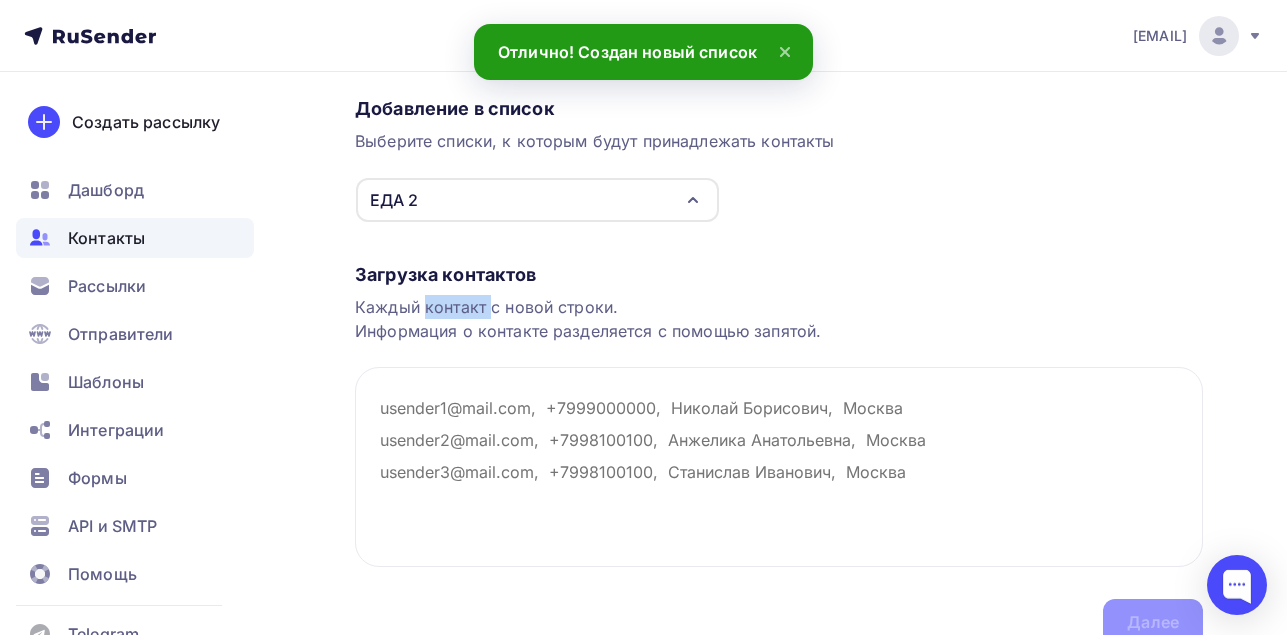 click on "Каждый контакт с новой строки. Информация о контакте разделяется с помощью запятой." at bounding box center (779, 319) 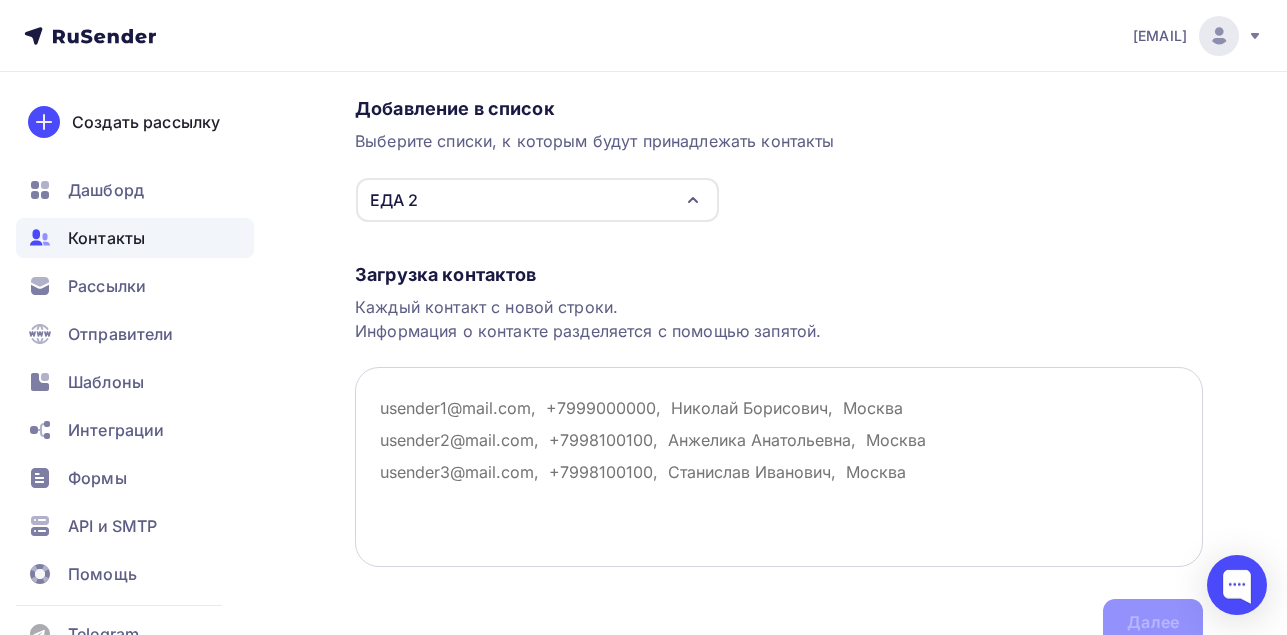 click at bounding box center [779, 467] 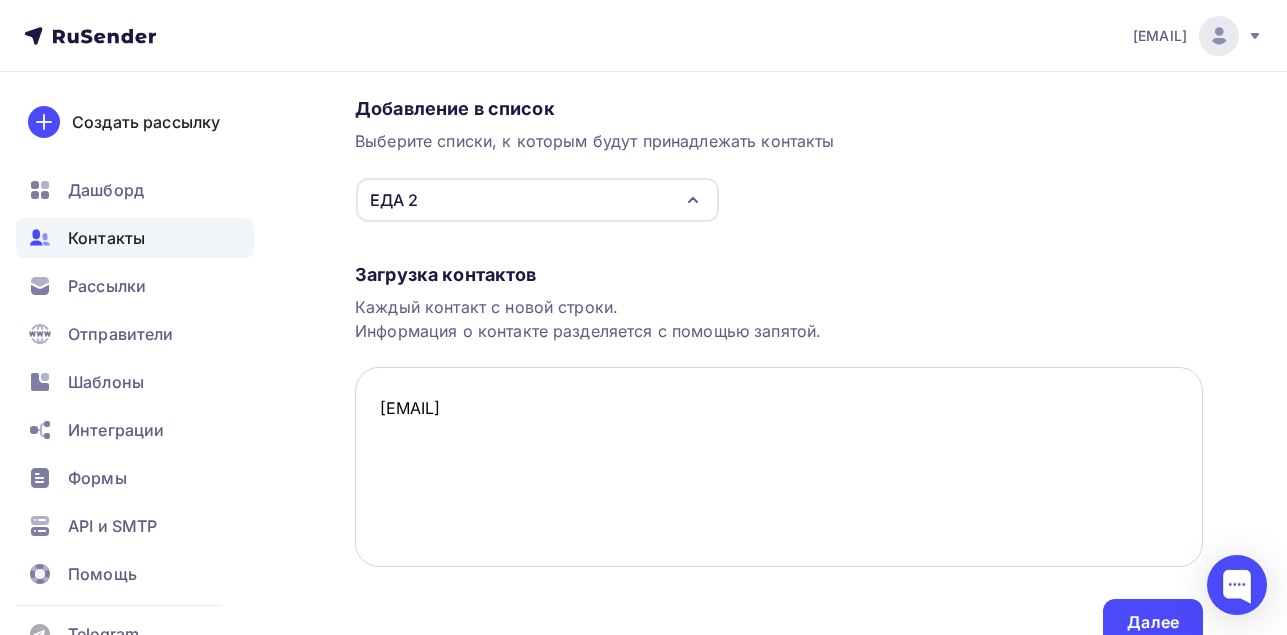 click on "[EMAIL]" at bounding box center (779, 467) 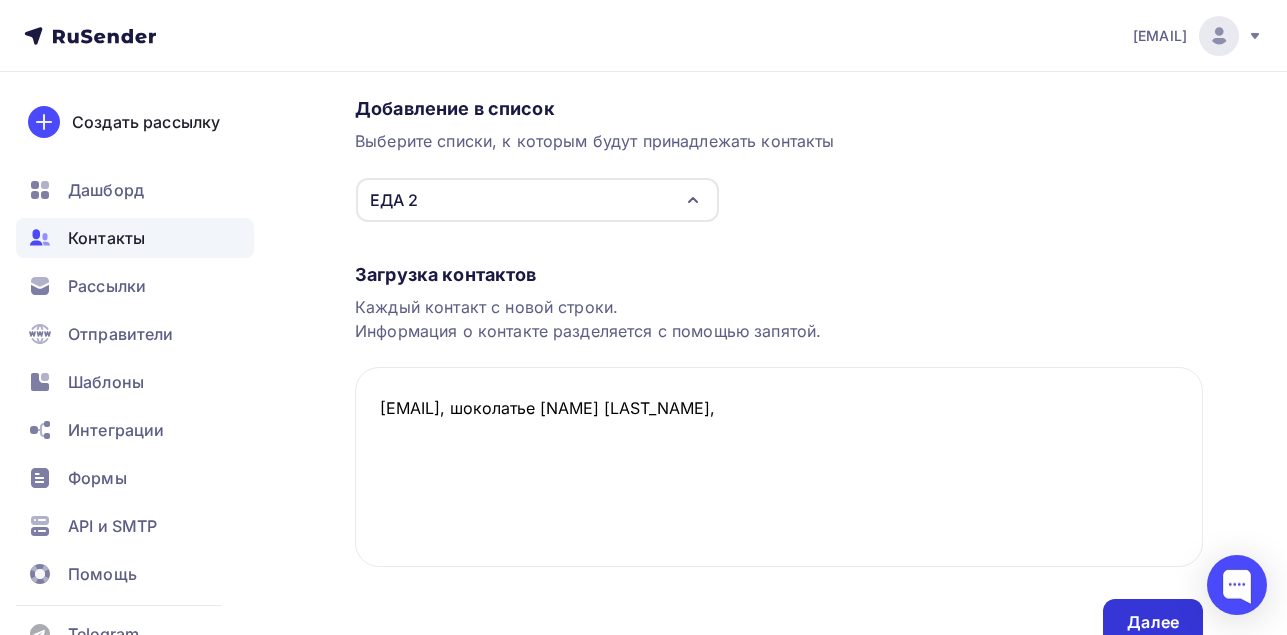 type on "[EMAIL], шоколатье [NAME] [LAST_NAME]," 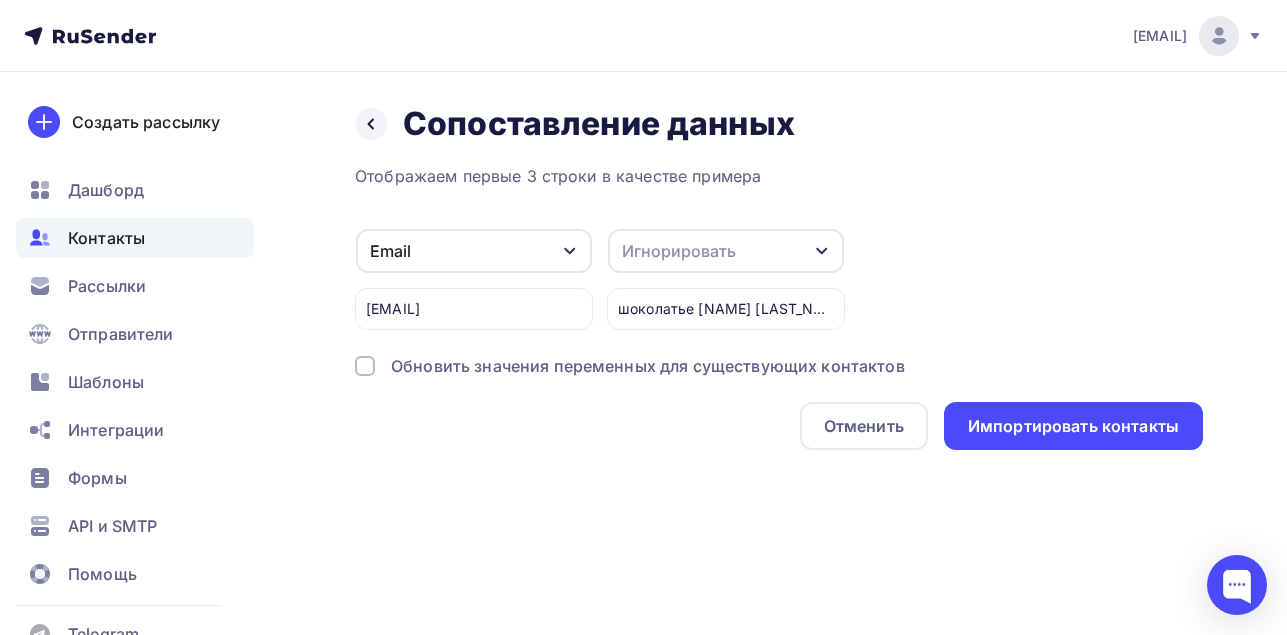 scroll, scrollTop: 0, scrollLeft: 0, axis: both 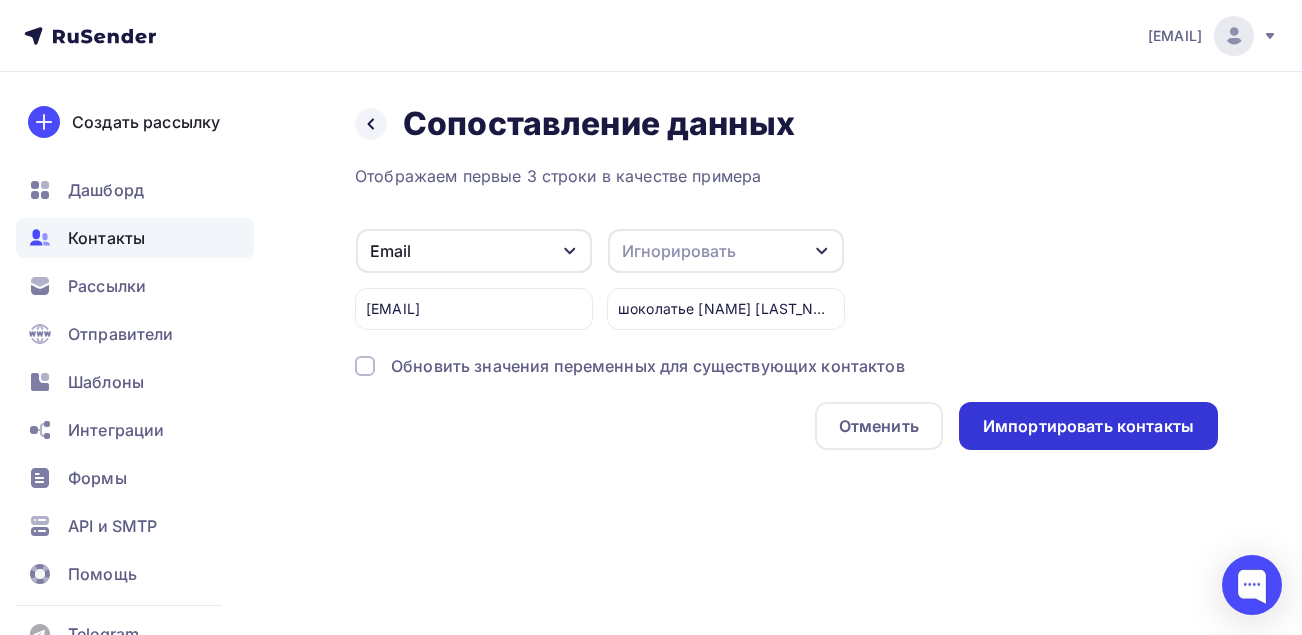 click on "Импортировать контакты" at bounding box center (1088, 426) 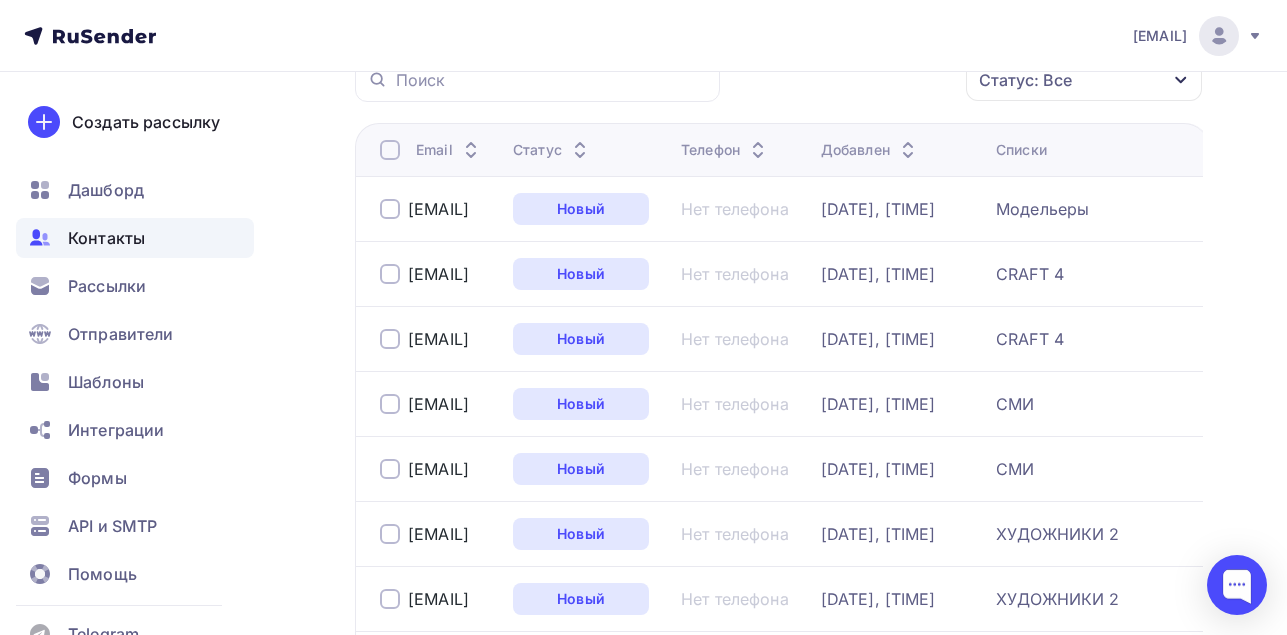 scroll, scrollTop: 0, scrollLeft: 0, axis: both 